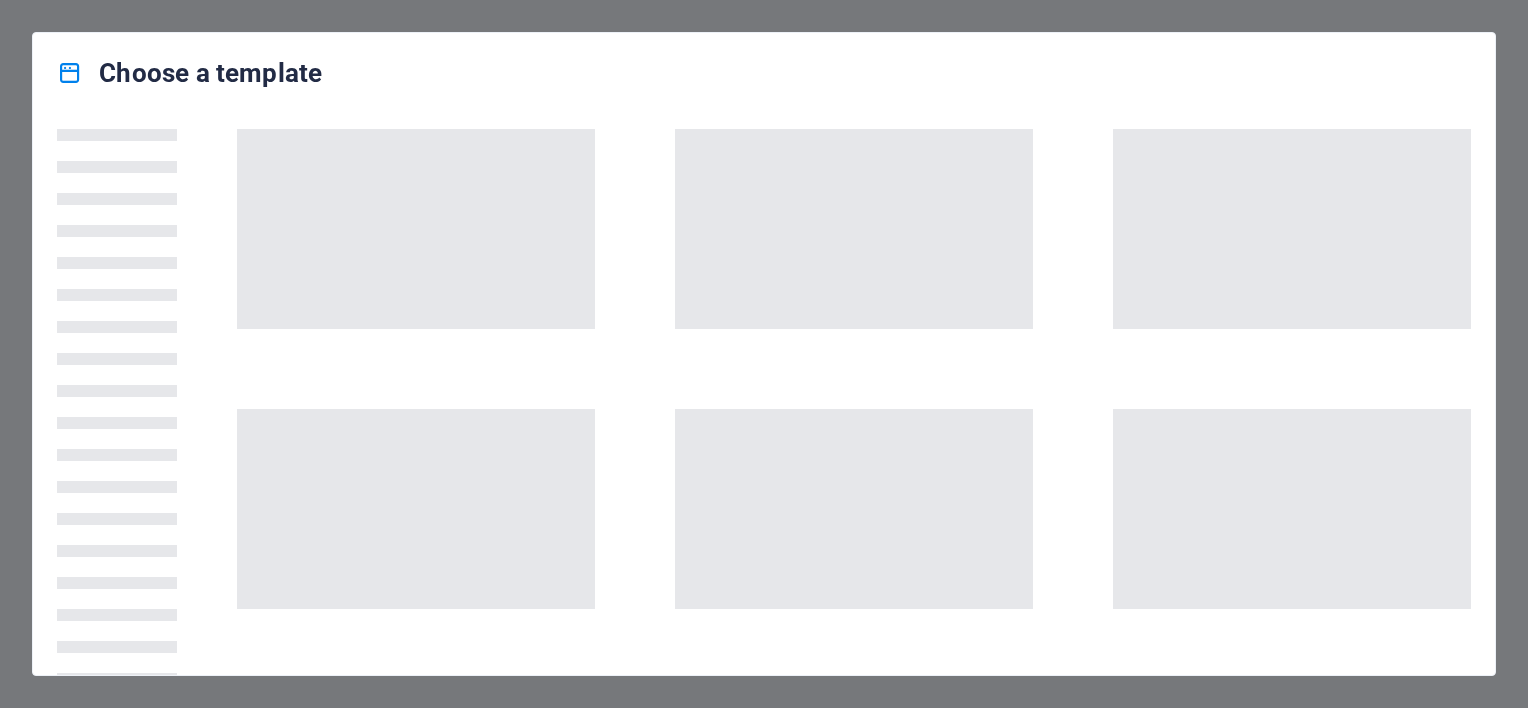 scroll, scrollTop: 0, scrollLeft: 0, axis: both 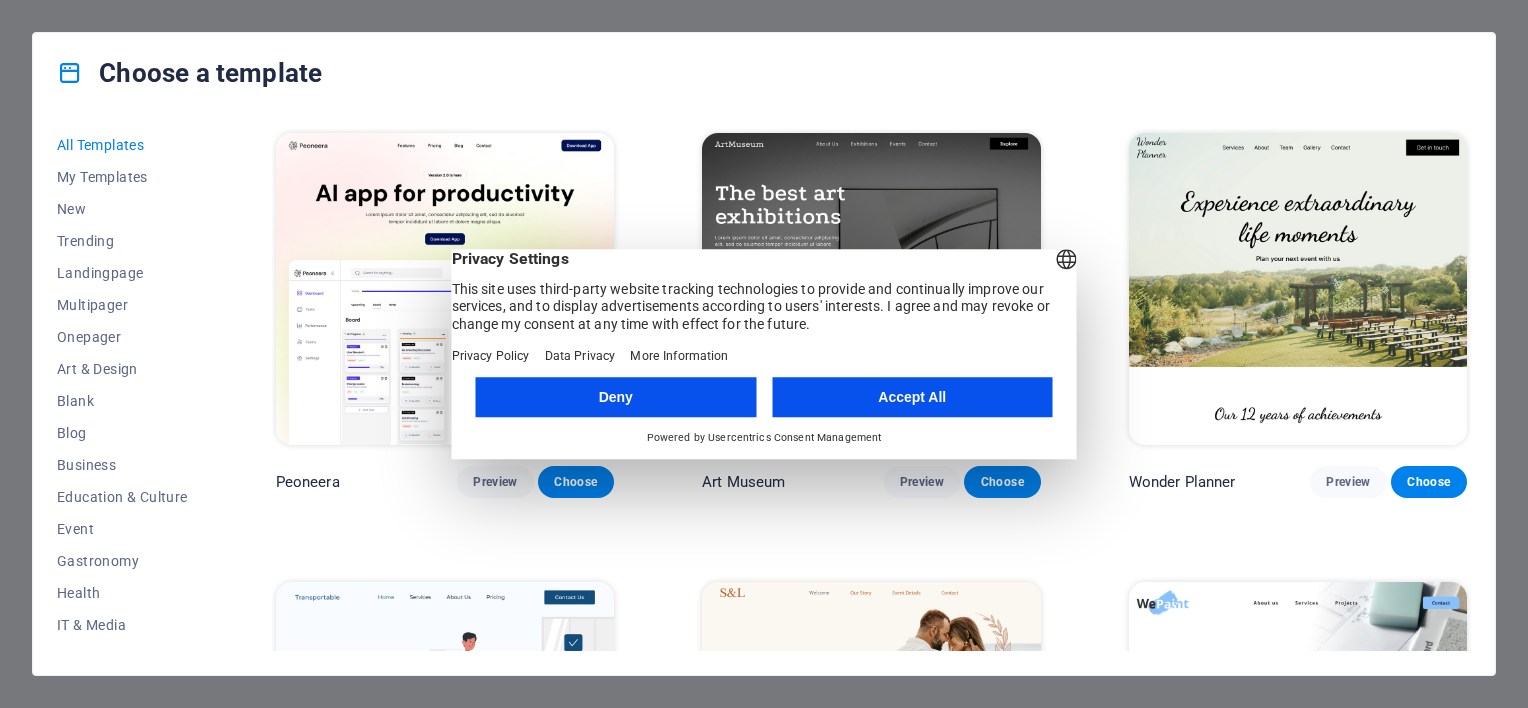click on "Accept All" at bounding box center [912, 397] 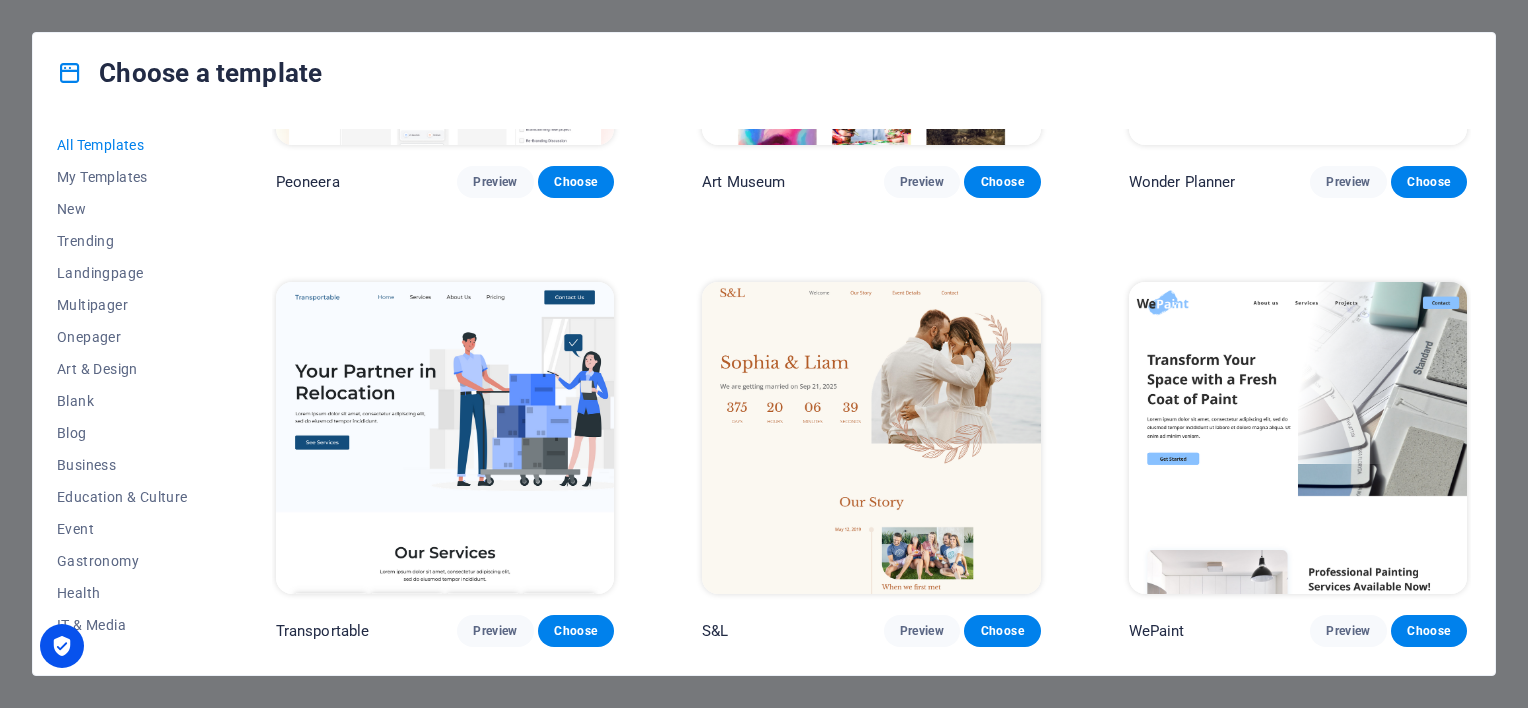 scroll, scrollTop: 400, scrollLeft: 0, axis: vertical 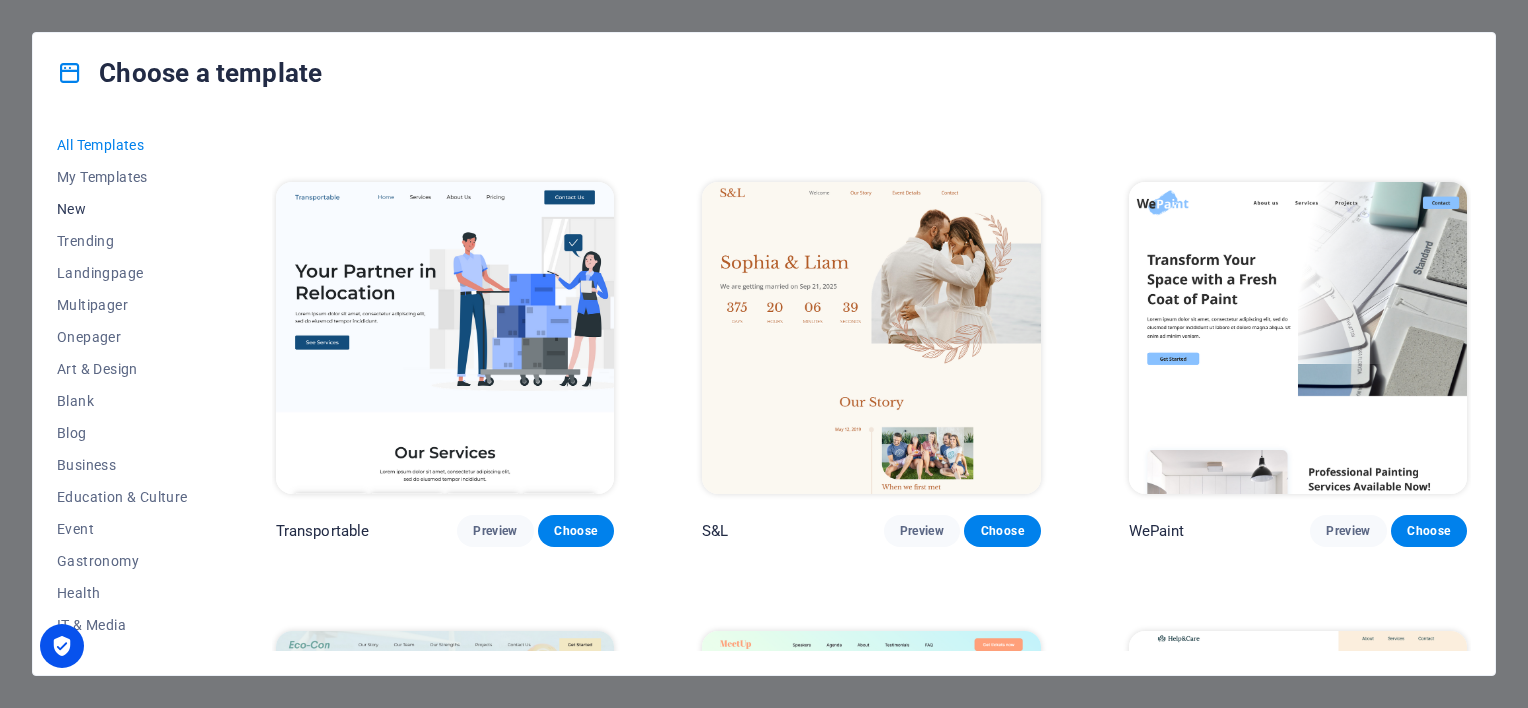 click on "New" at bounding box center (122, 209) 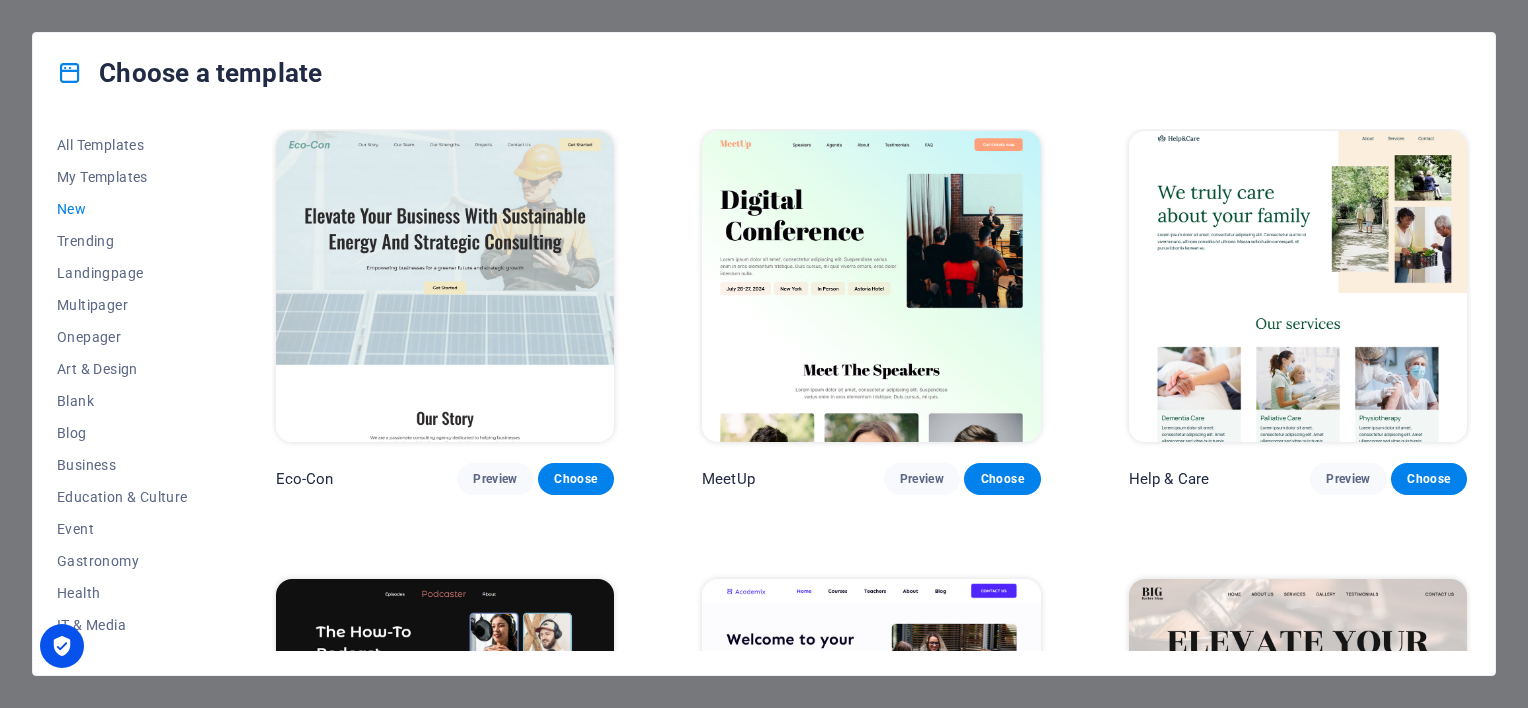 scroll, scrollTop: 400, scrollLeft: 0, axis: vertical 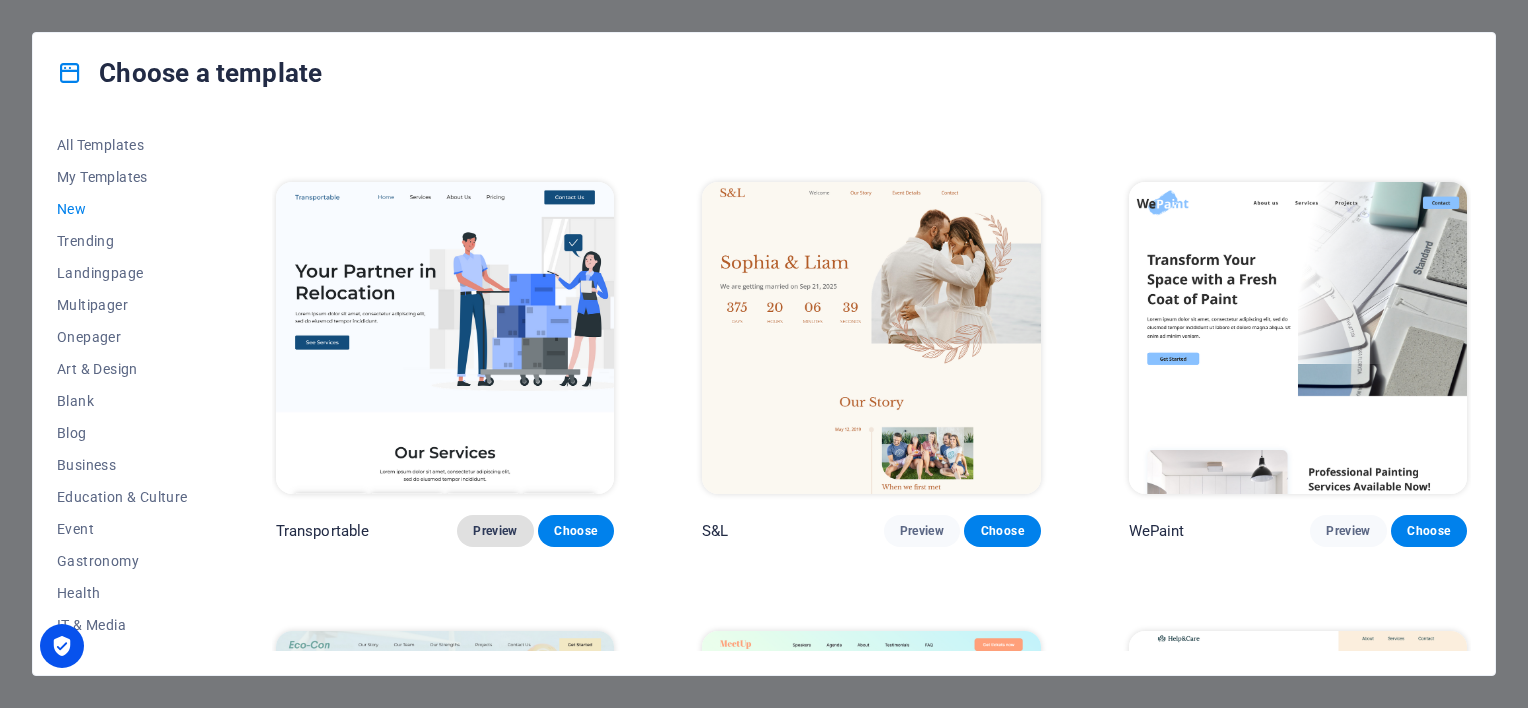 click on "Preview" at bounding box center (495, 531) 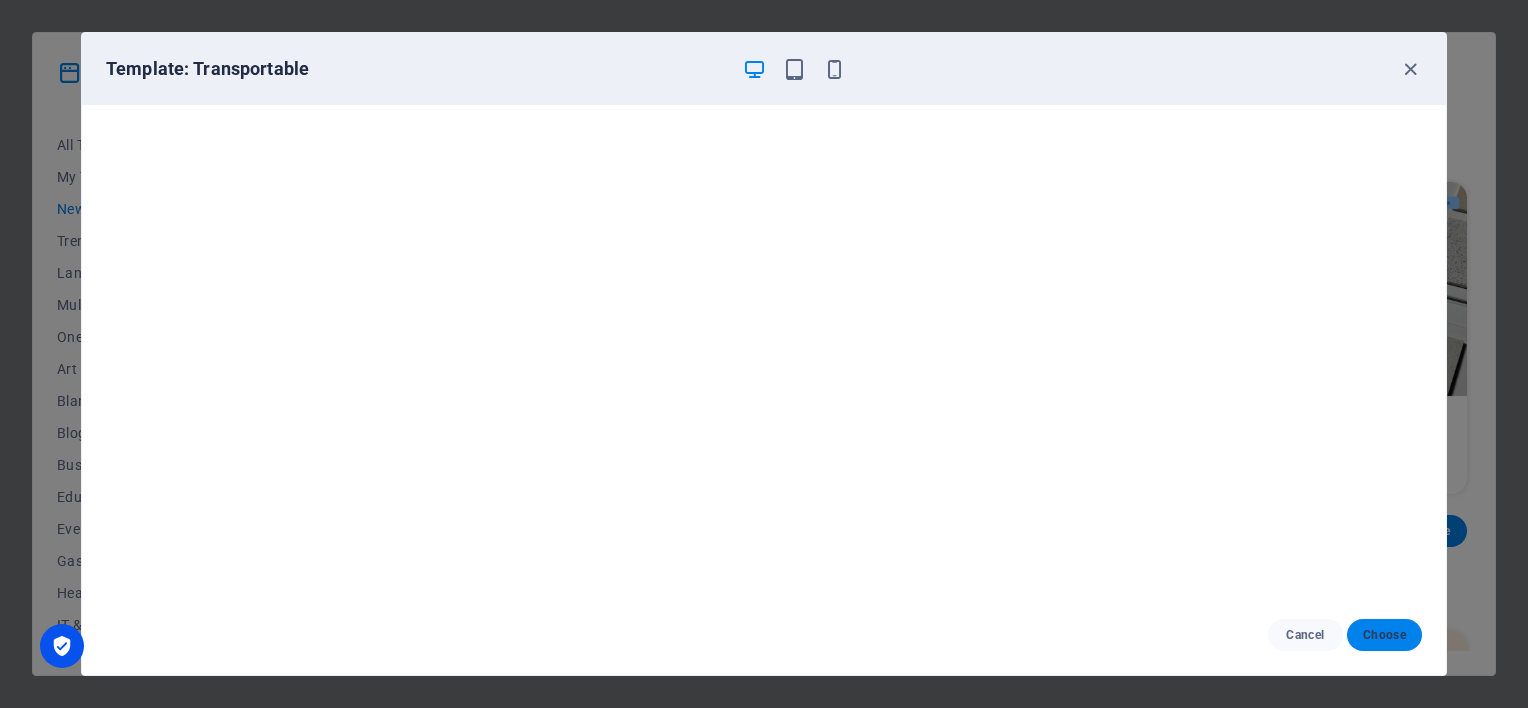 click on "Choose" at bounding box center (1384, 635) 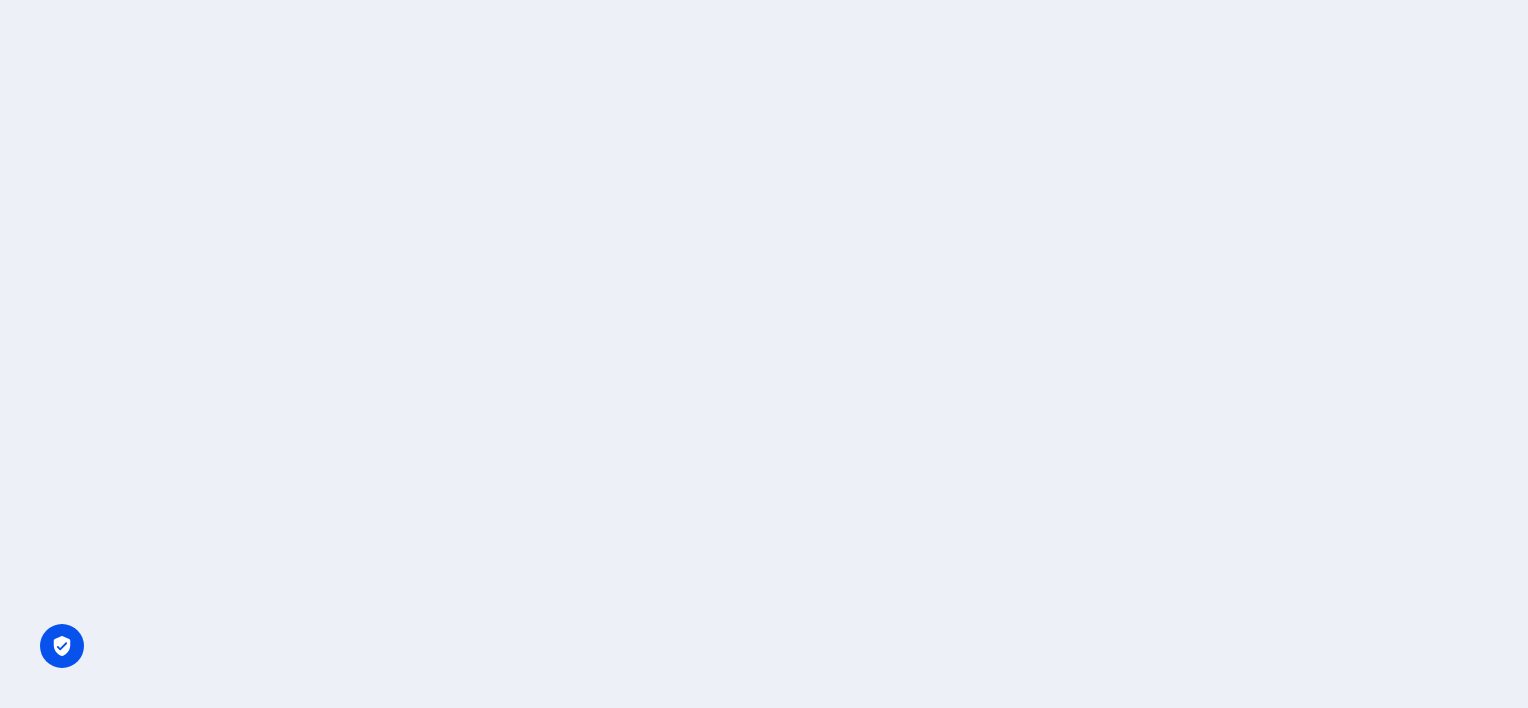 scroll, scrollTop: 0, scrollLeft: 0, axis: both 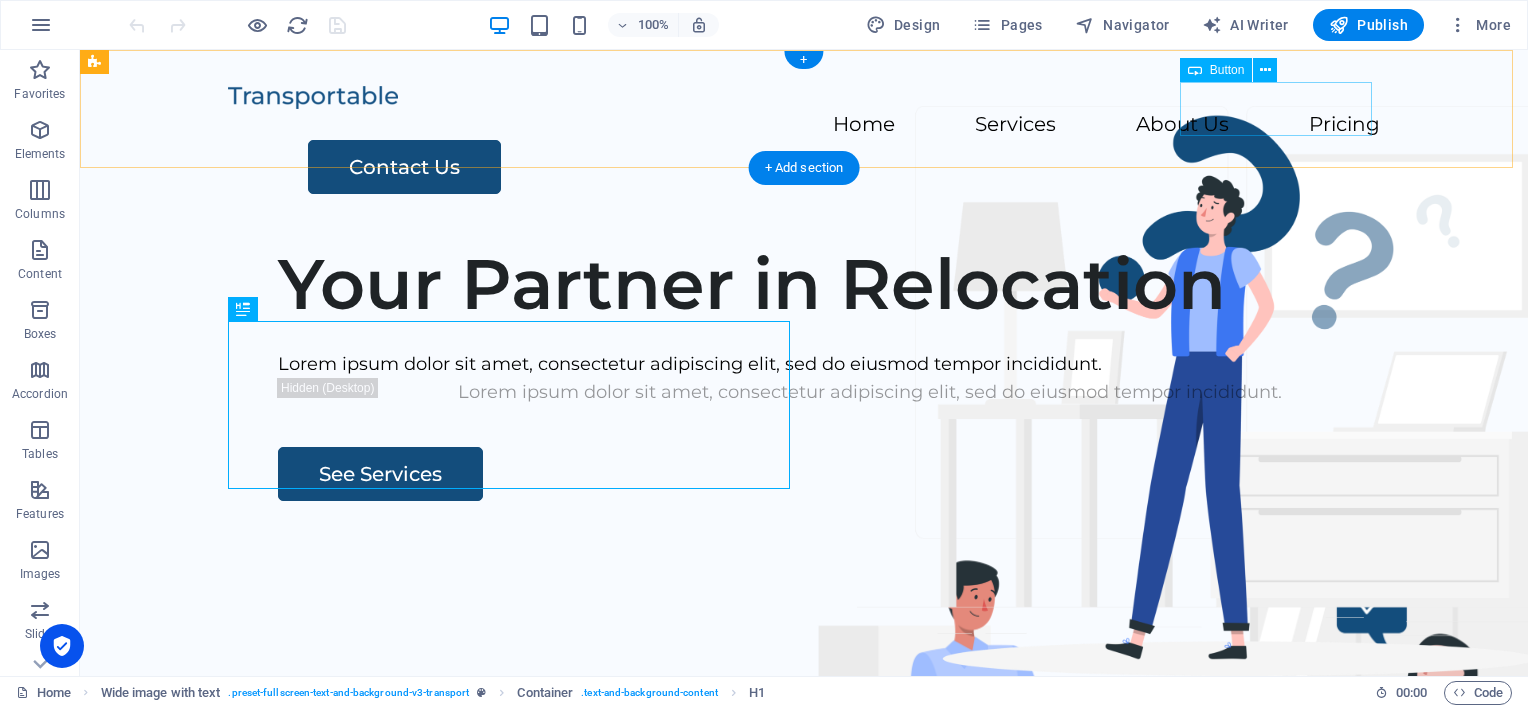 click on "Contact Us" at bounding box center [844, 167] 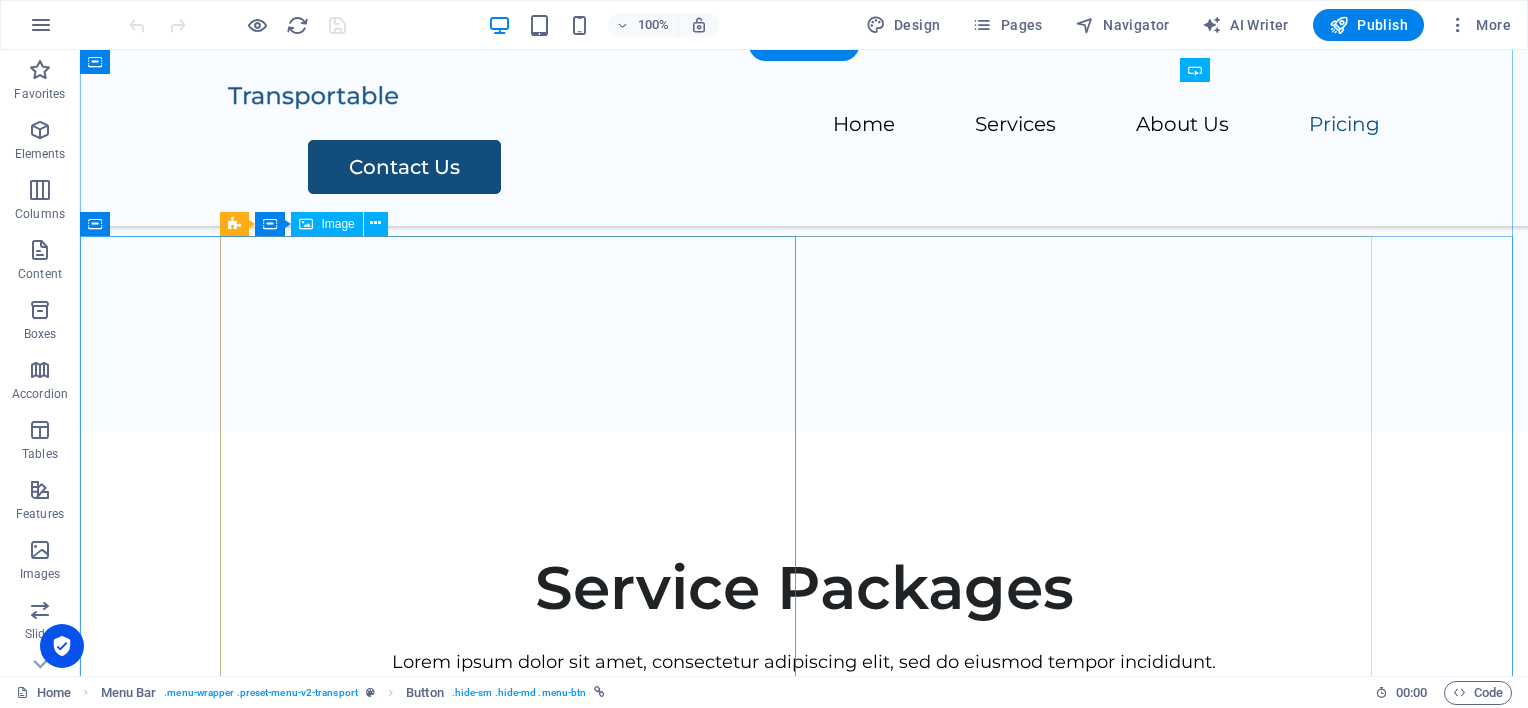 scroll, scrollTop: 3400, scrollLeft: 0, axis: vertical 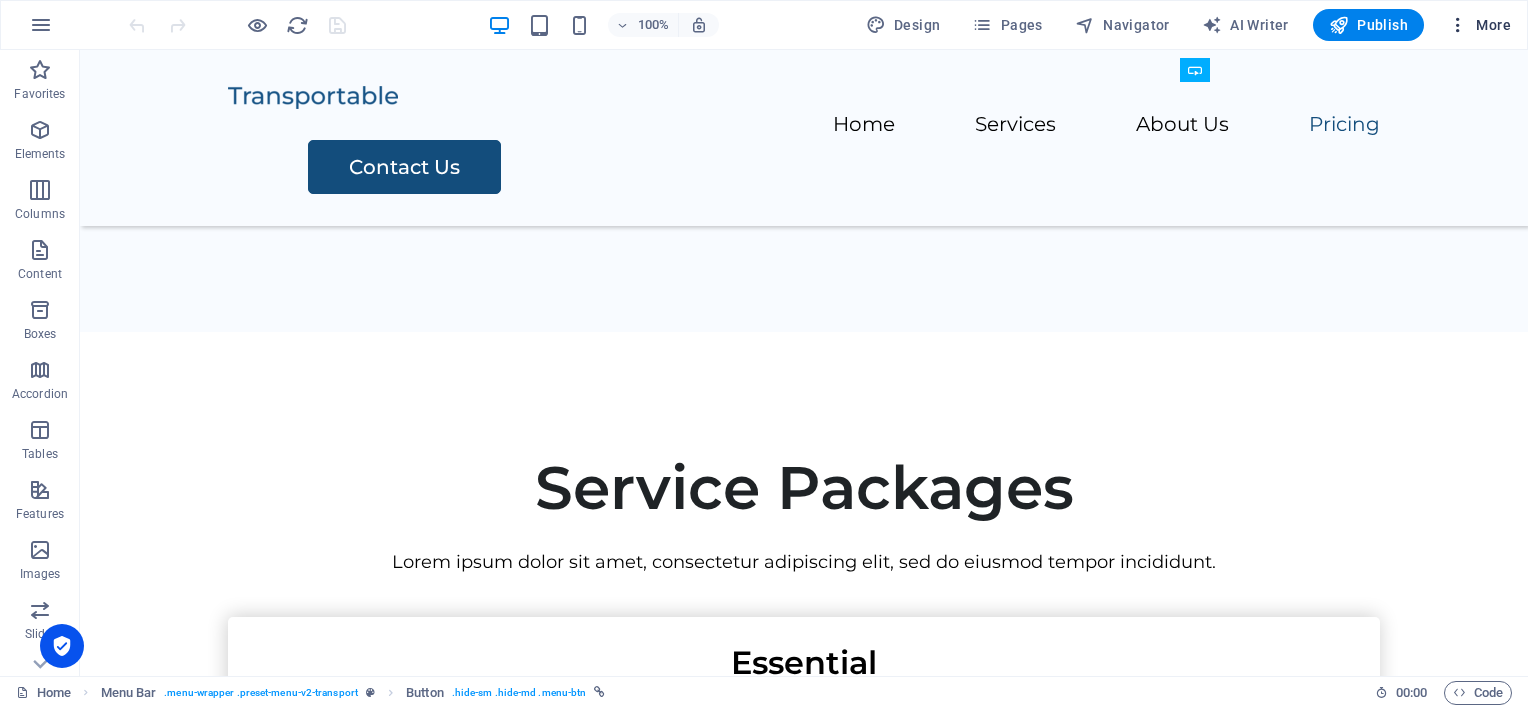 click on "More" at bounding box center [1479, 25] 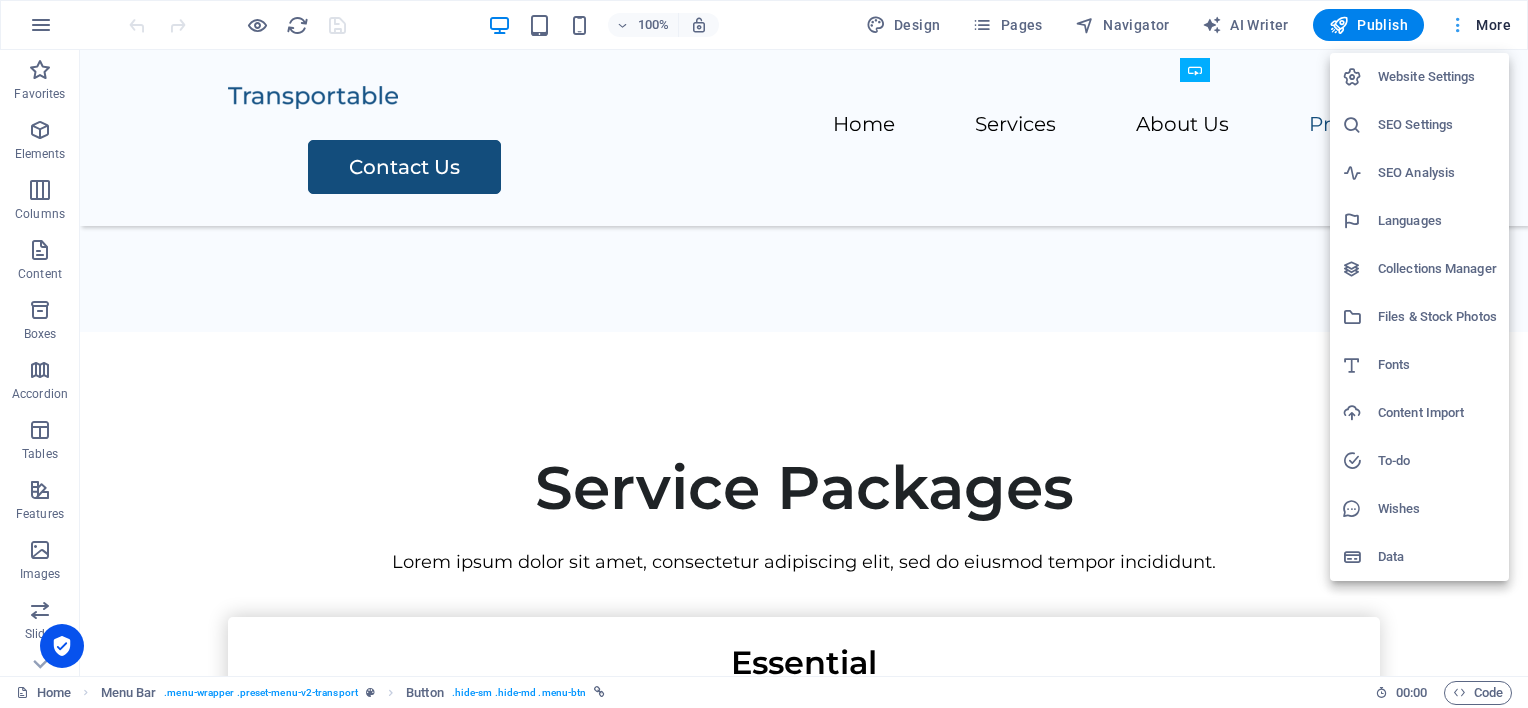click at bounding box center (764, 354) 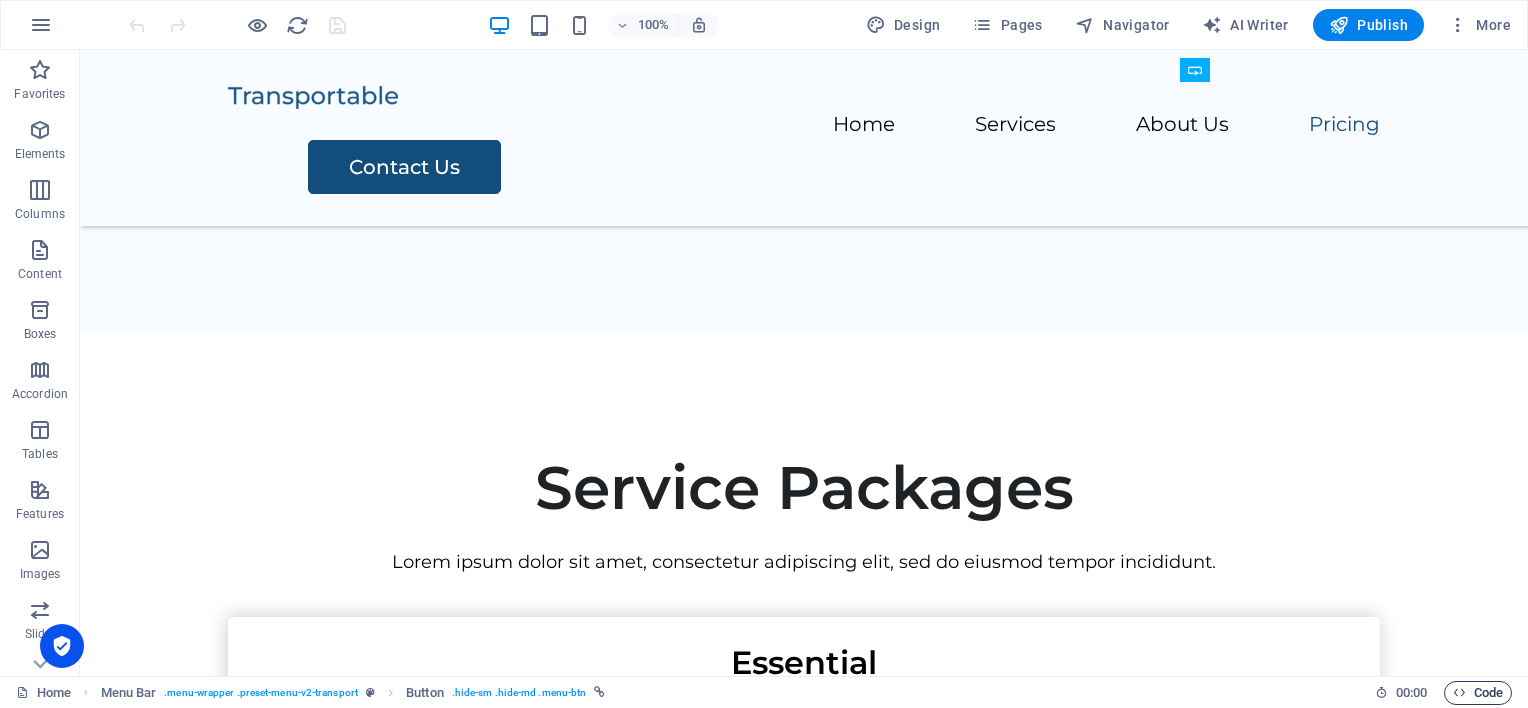 click on "Code" at bounding box center [1478, 693] 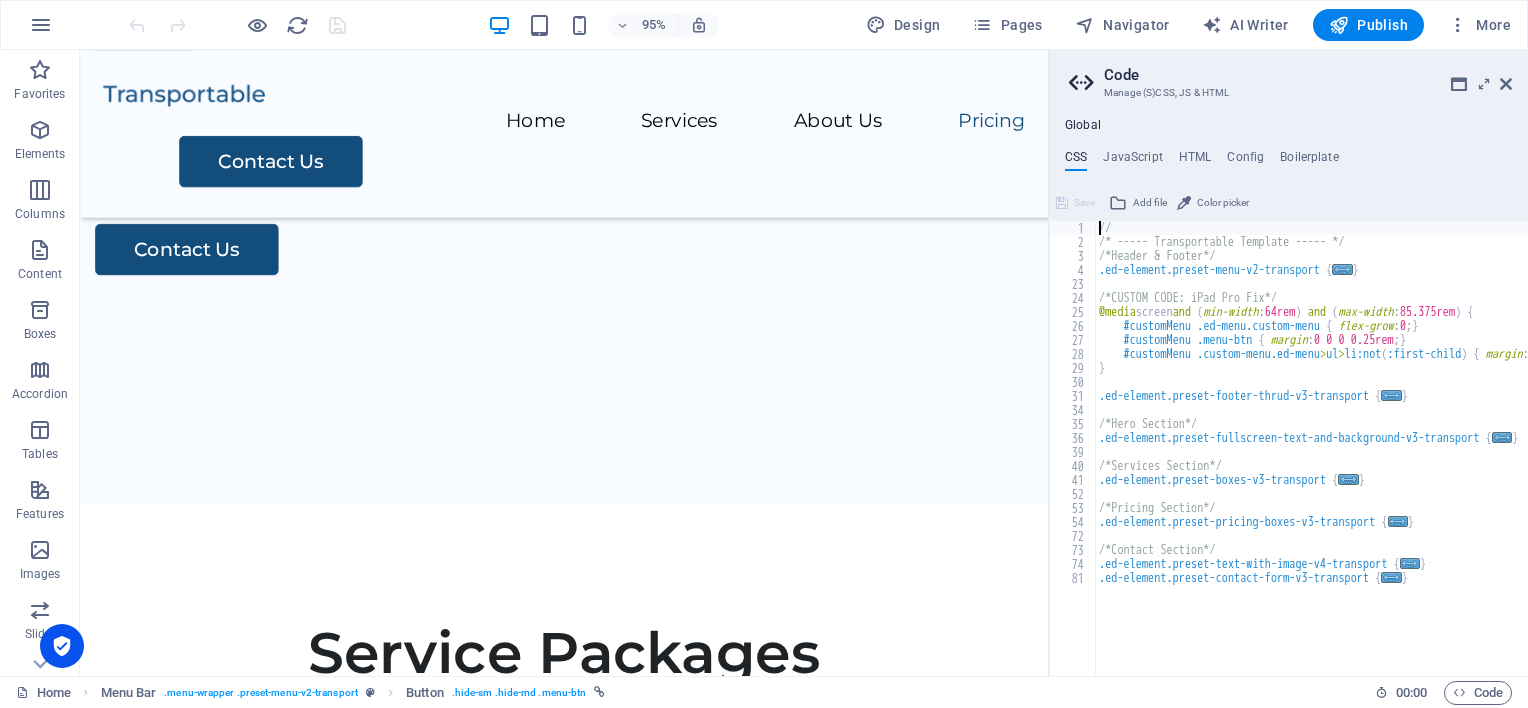 scroll, scrollTop: 3439, scrollLeft: 0, axis: vertical 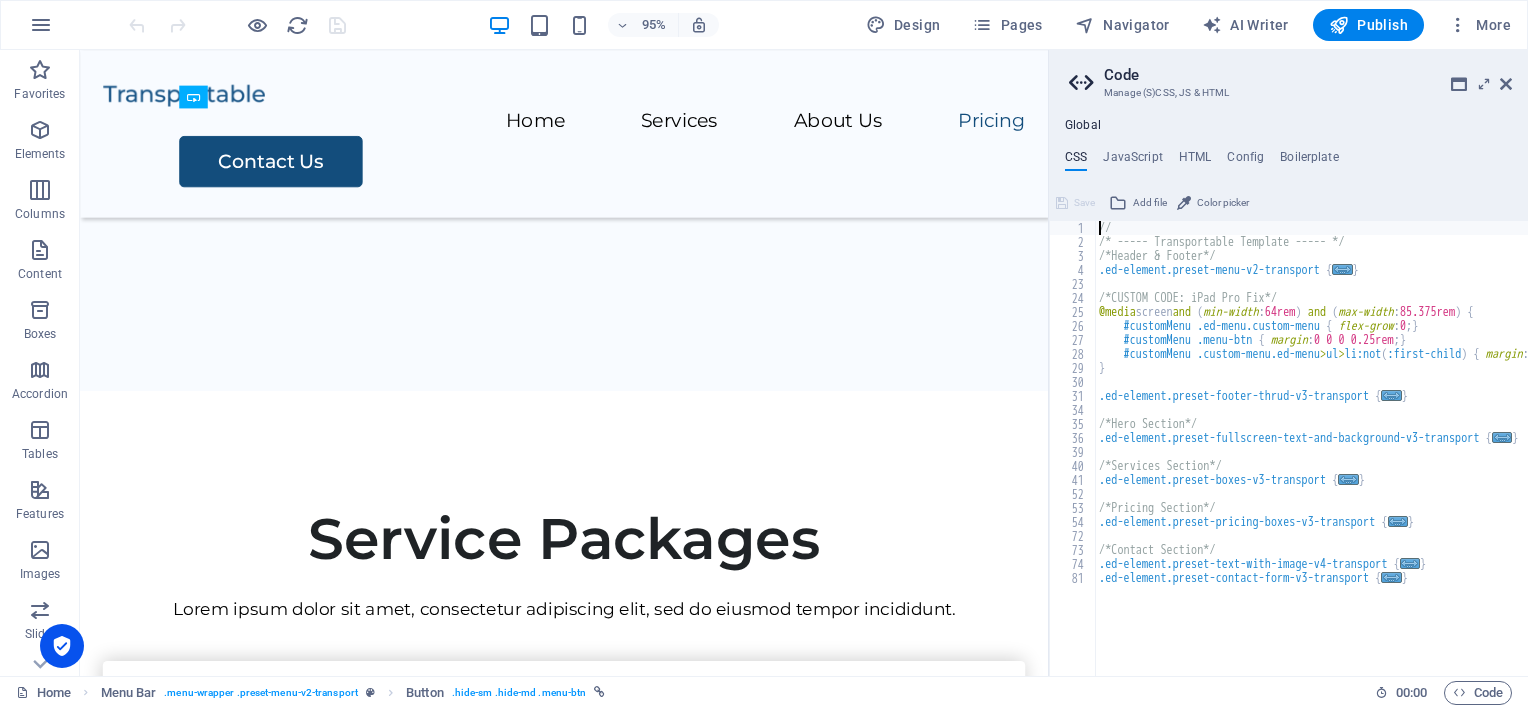 drag, startPoint x: 1089, startPoint y: 470, endPoint x: 1130, endPoint y: 580, distance: 117.3925 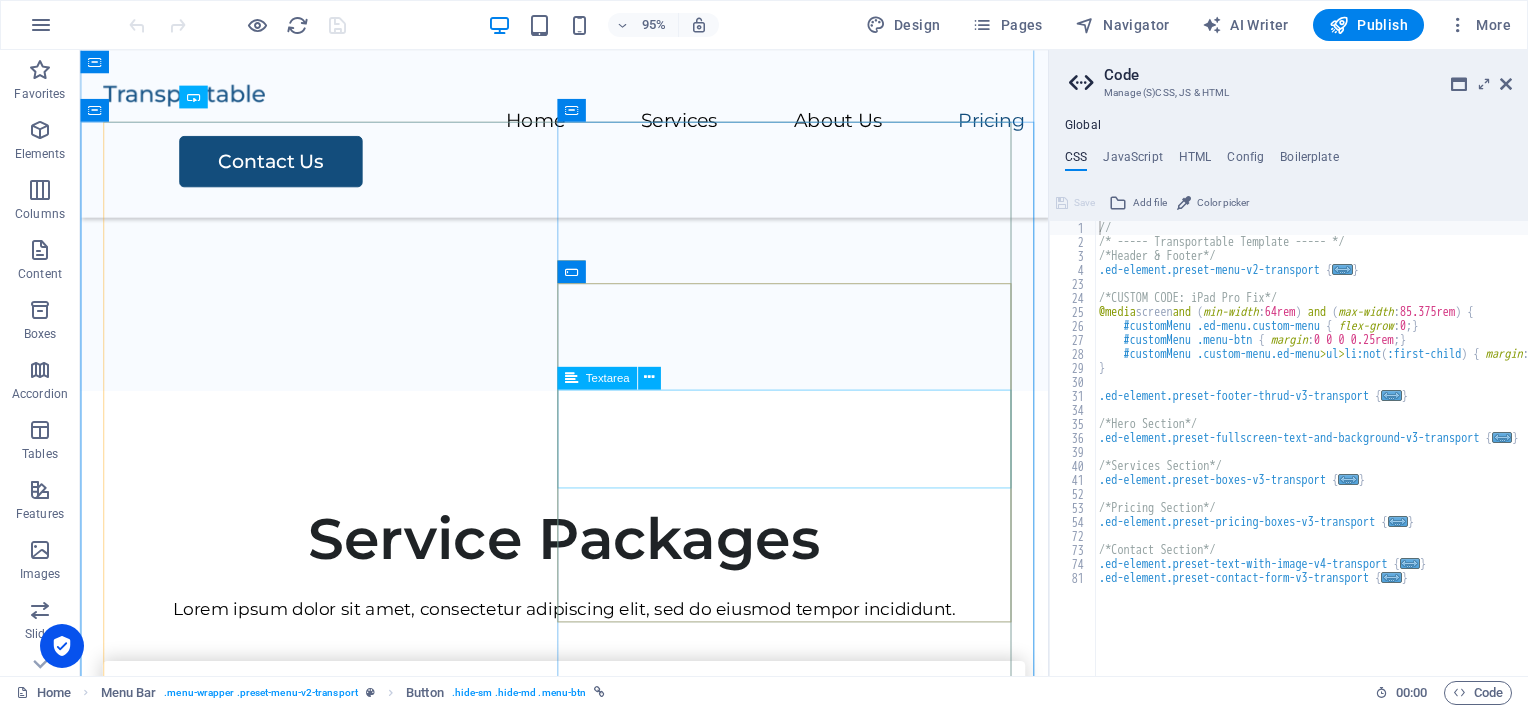 click at bounding box center [589, 3073] 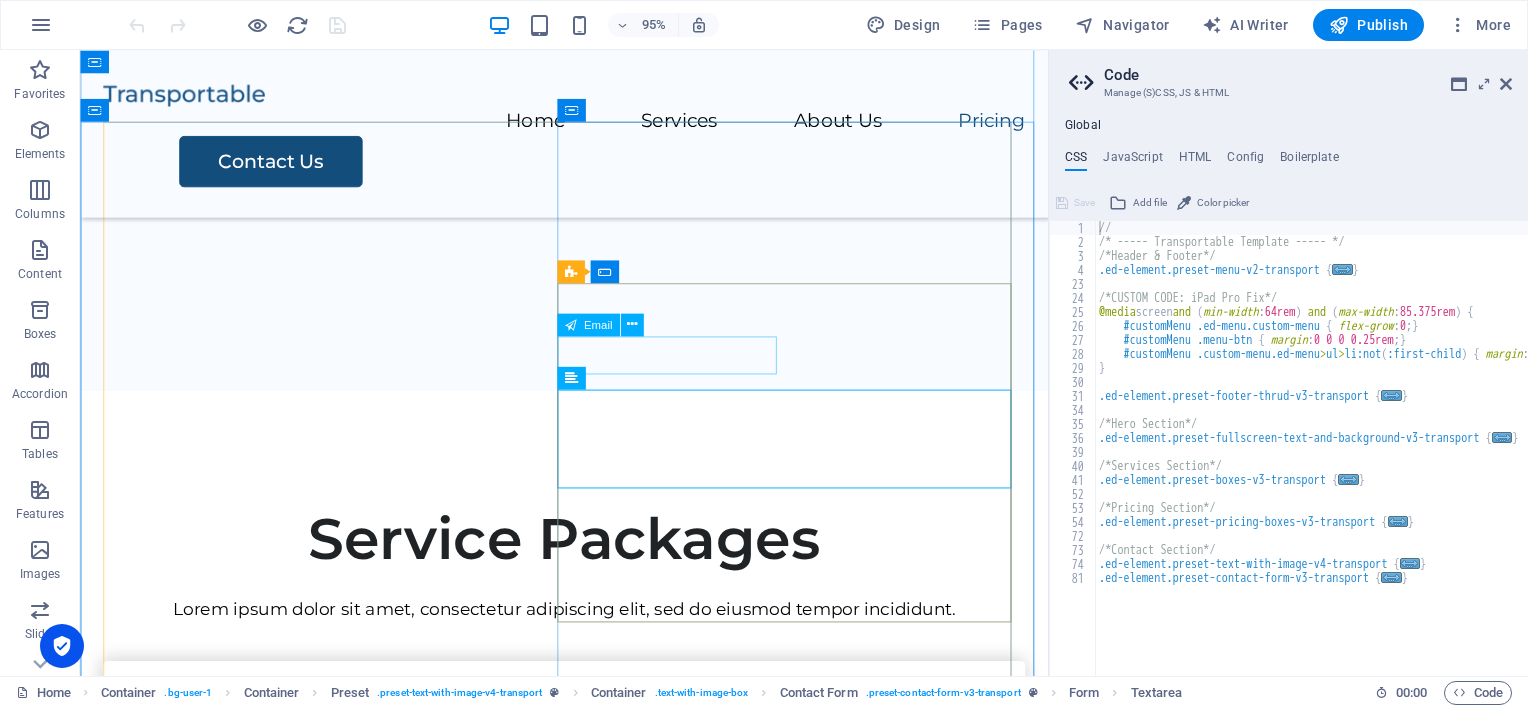 click at bounding box center (343, 2977) 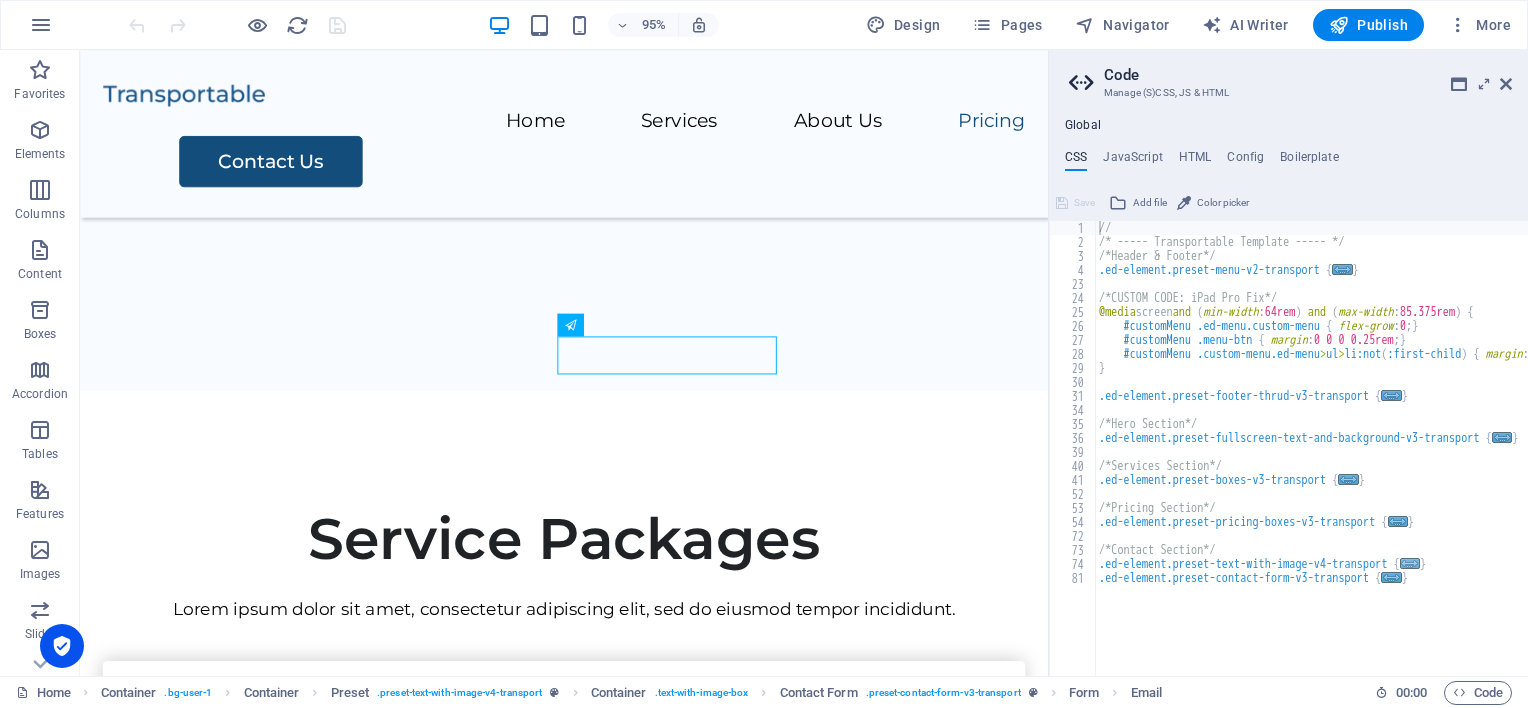 type on ".ed-element.preset-text-with-image-v4-transport {" 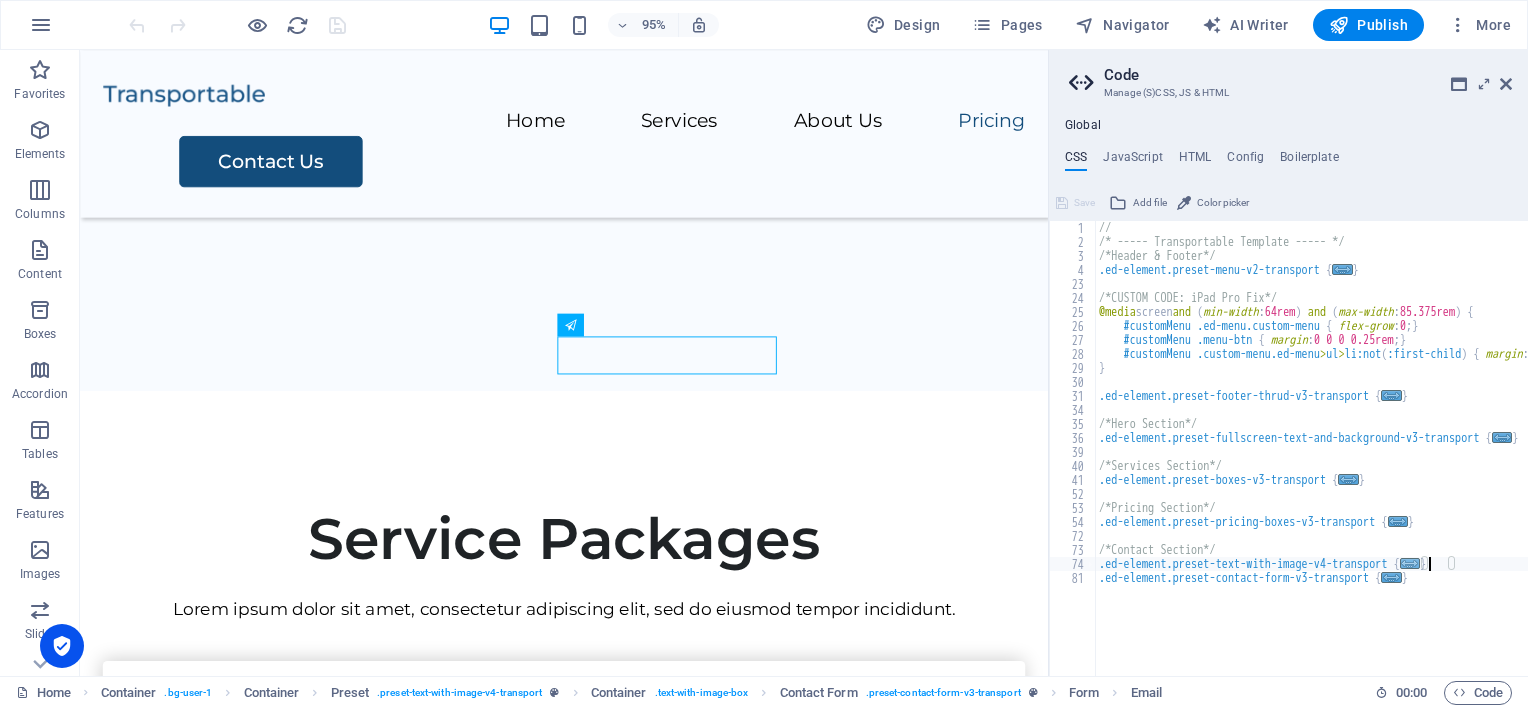 click on "..." at bounding box center [1410, 563] 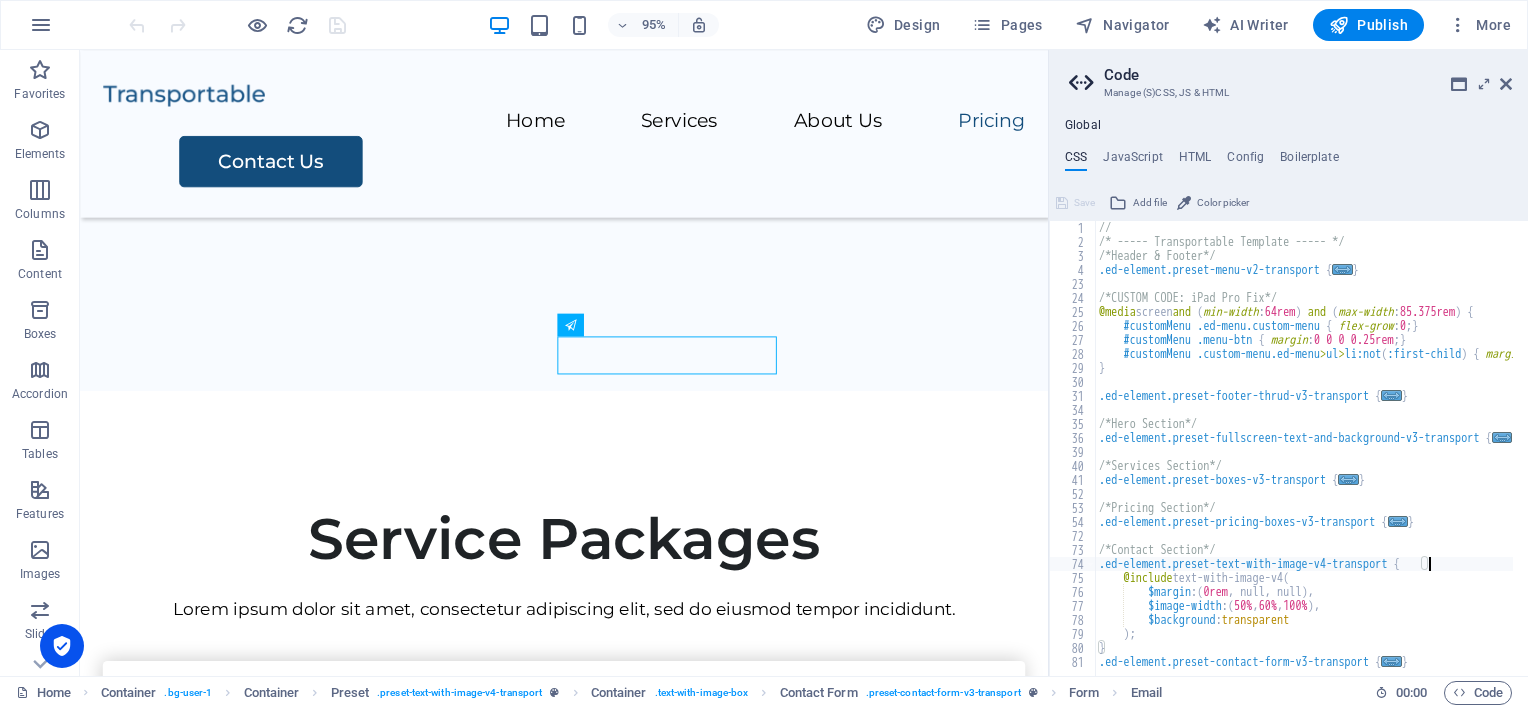 scroll, scrollTop: 8, scrollLeft: 0, axis: vertical 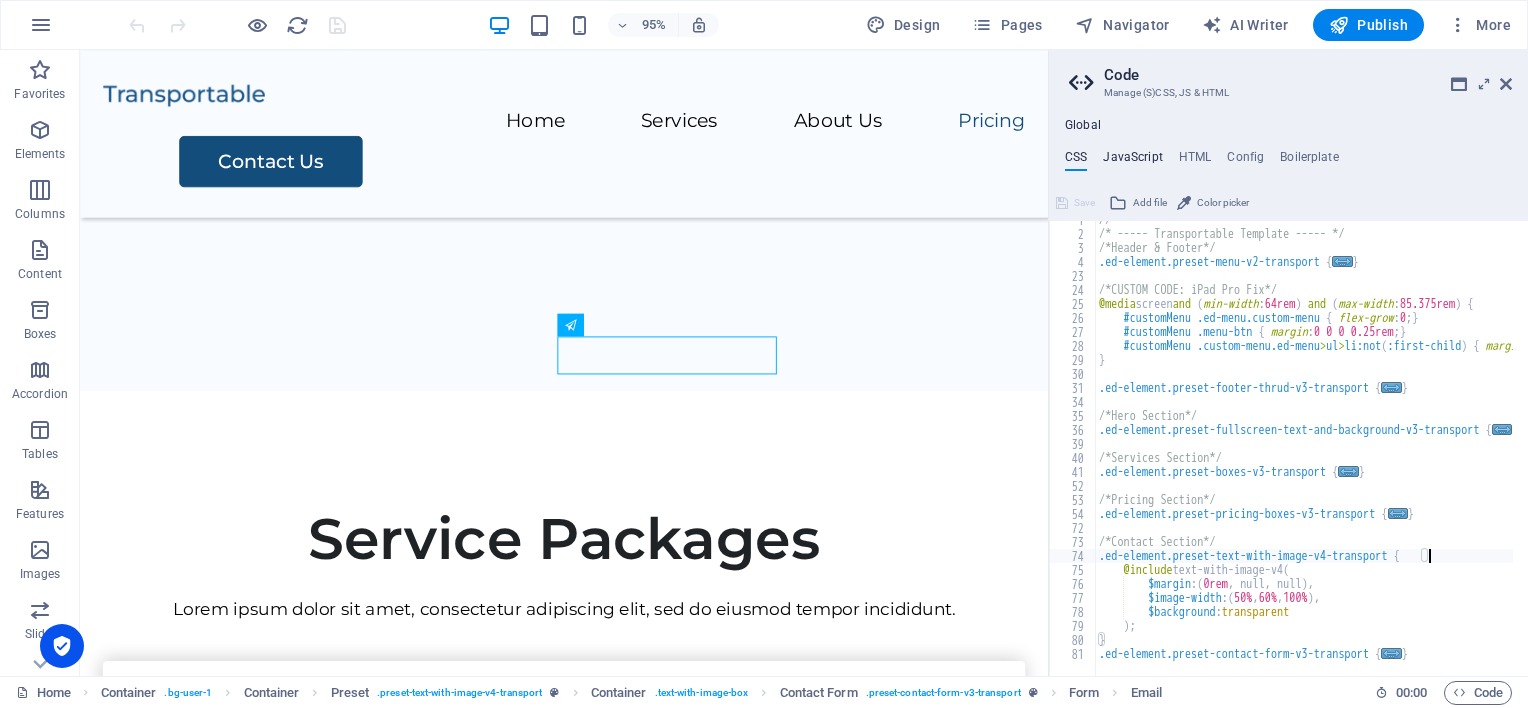 click on "JavaScript" at bounding box center (1132, 161) 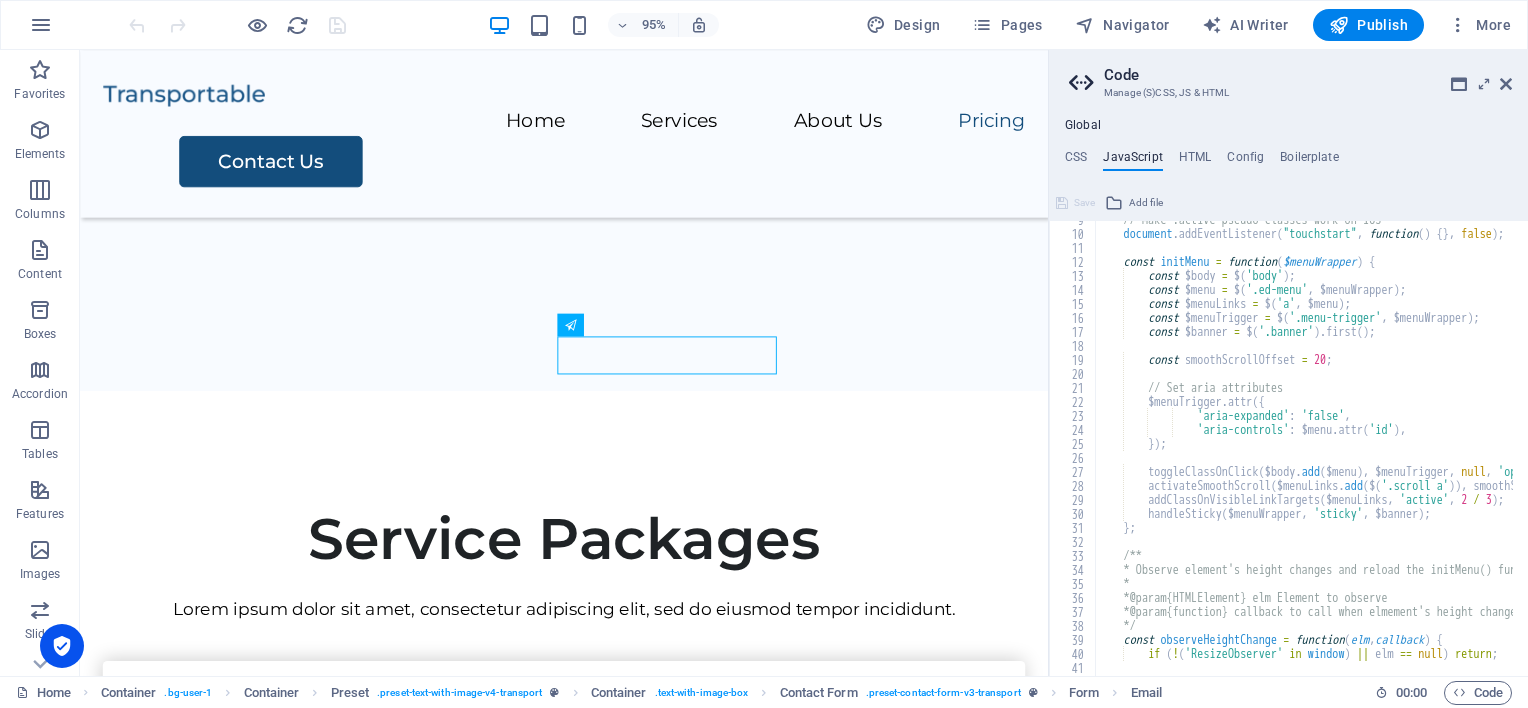 scroll, scrollTop: 180, scrollLeft: 0, axis: vertical 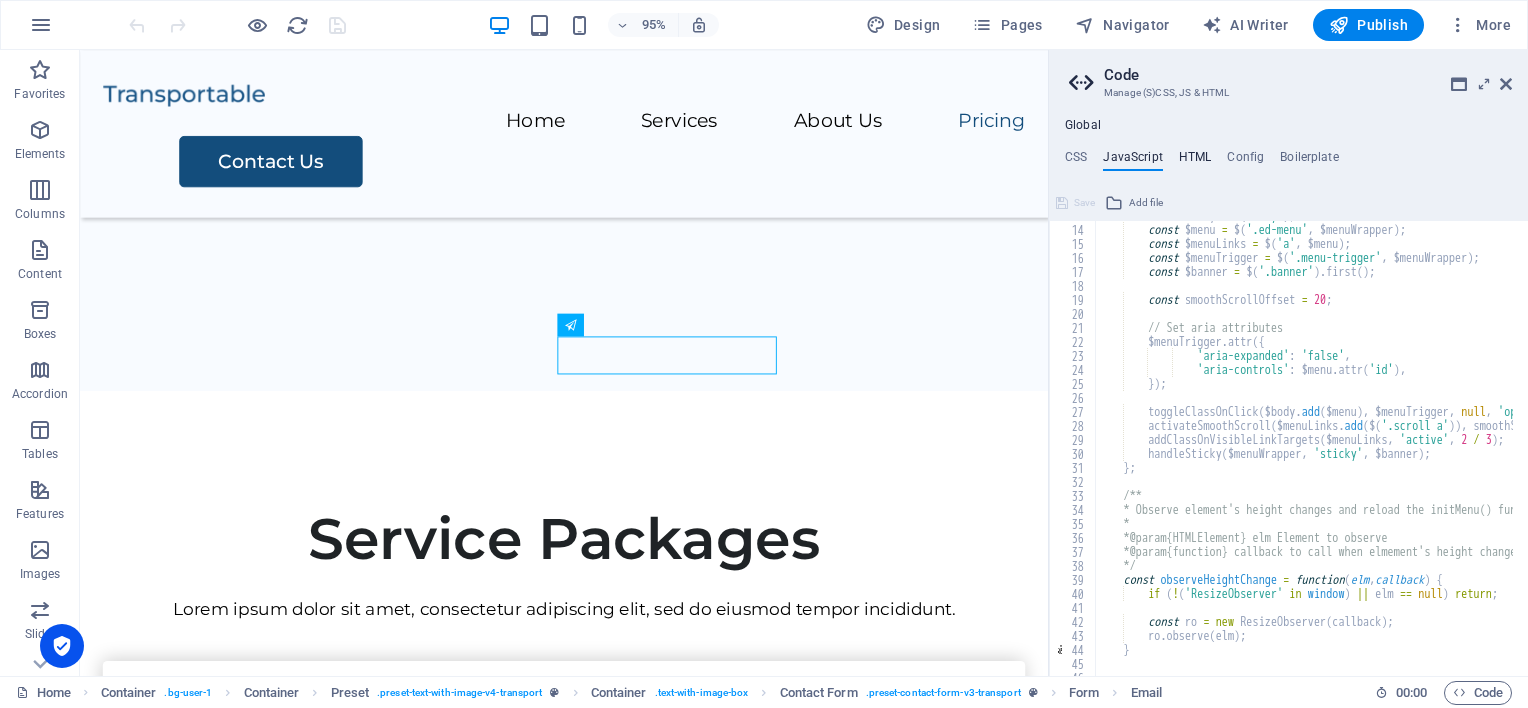 click on "HTML" at bounding box center [1195, 161] 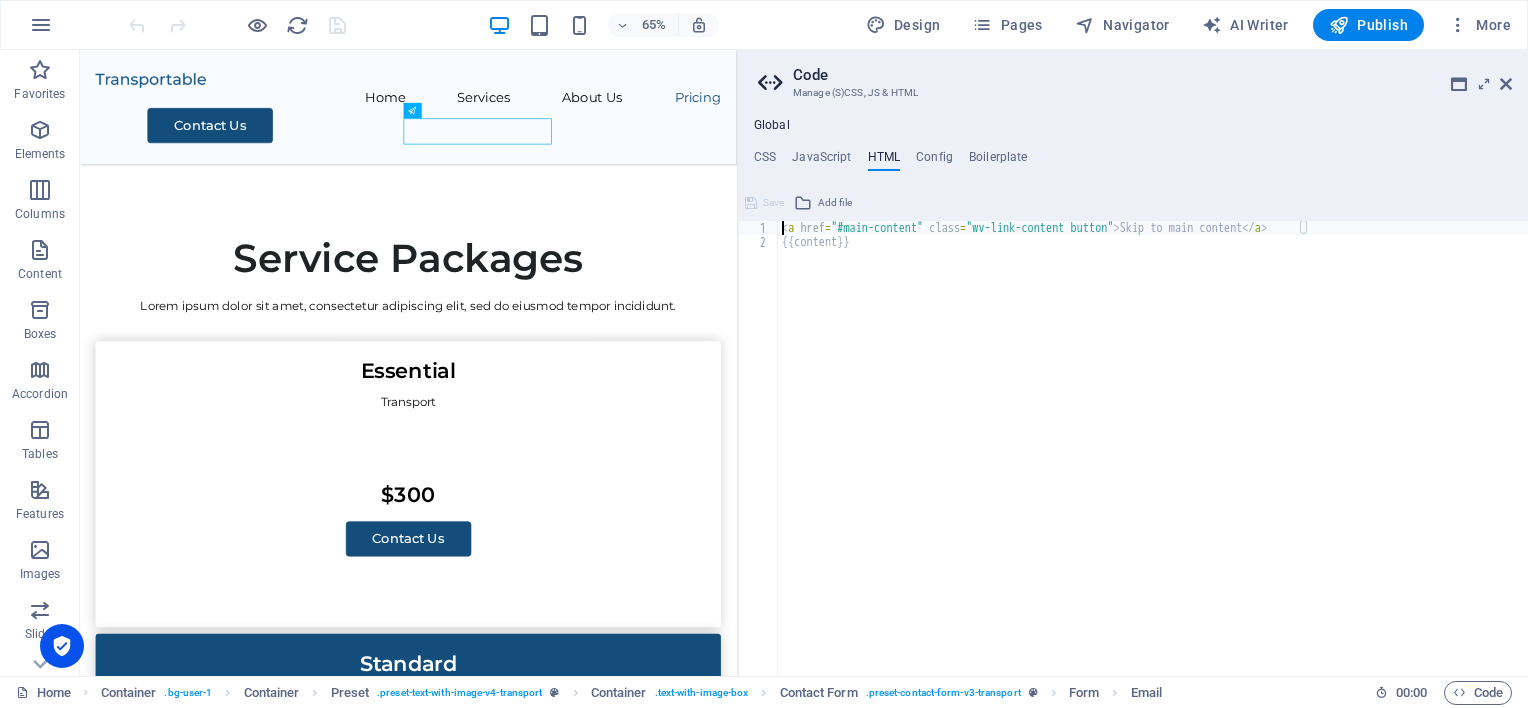 scroll, scrollTop: 3702, scrollLeft: 0, axis: vertical 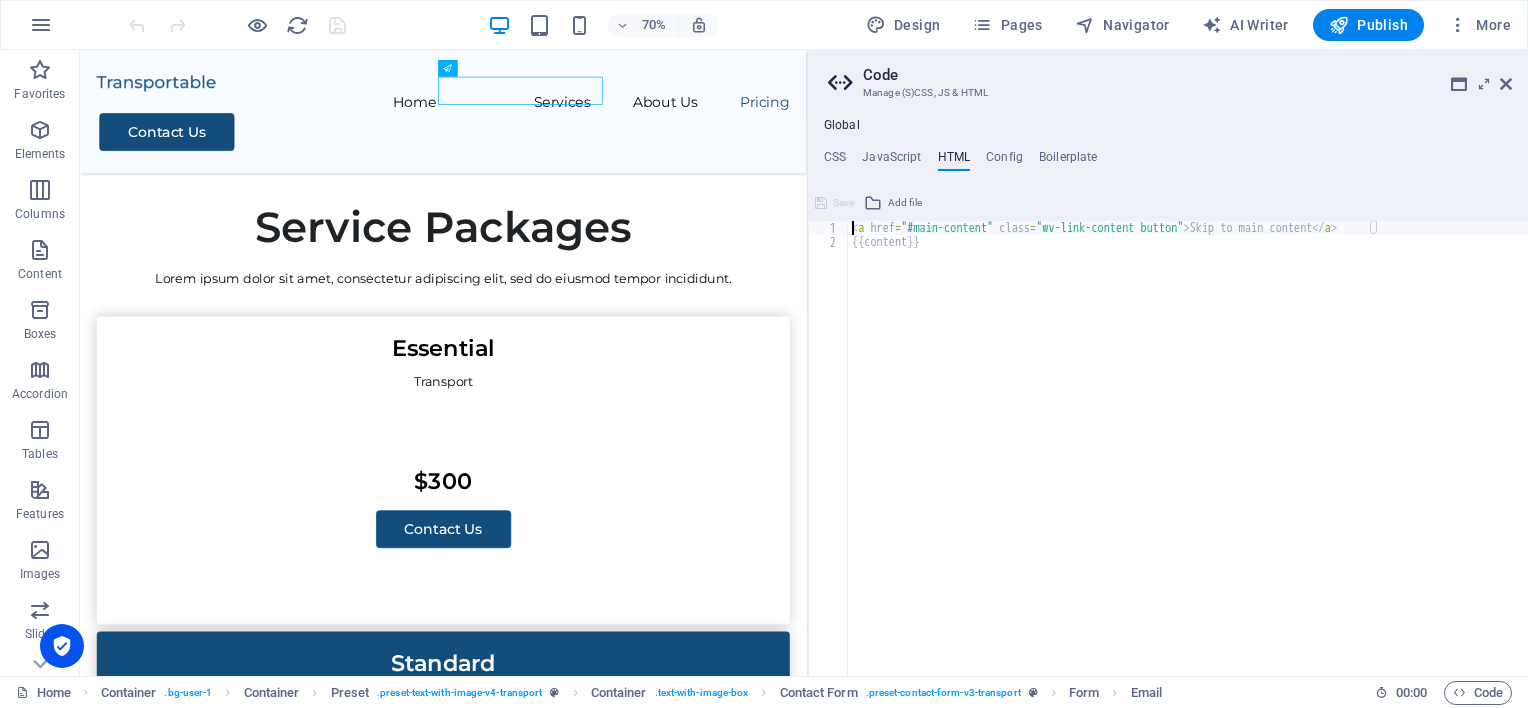 drag, startPoint x: 1050, startPoint y: 367, endPoint x: 1034, endPoint y: 485, distance: 119.0798 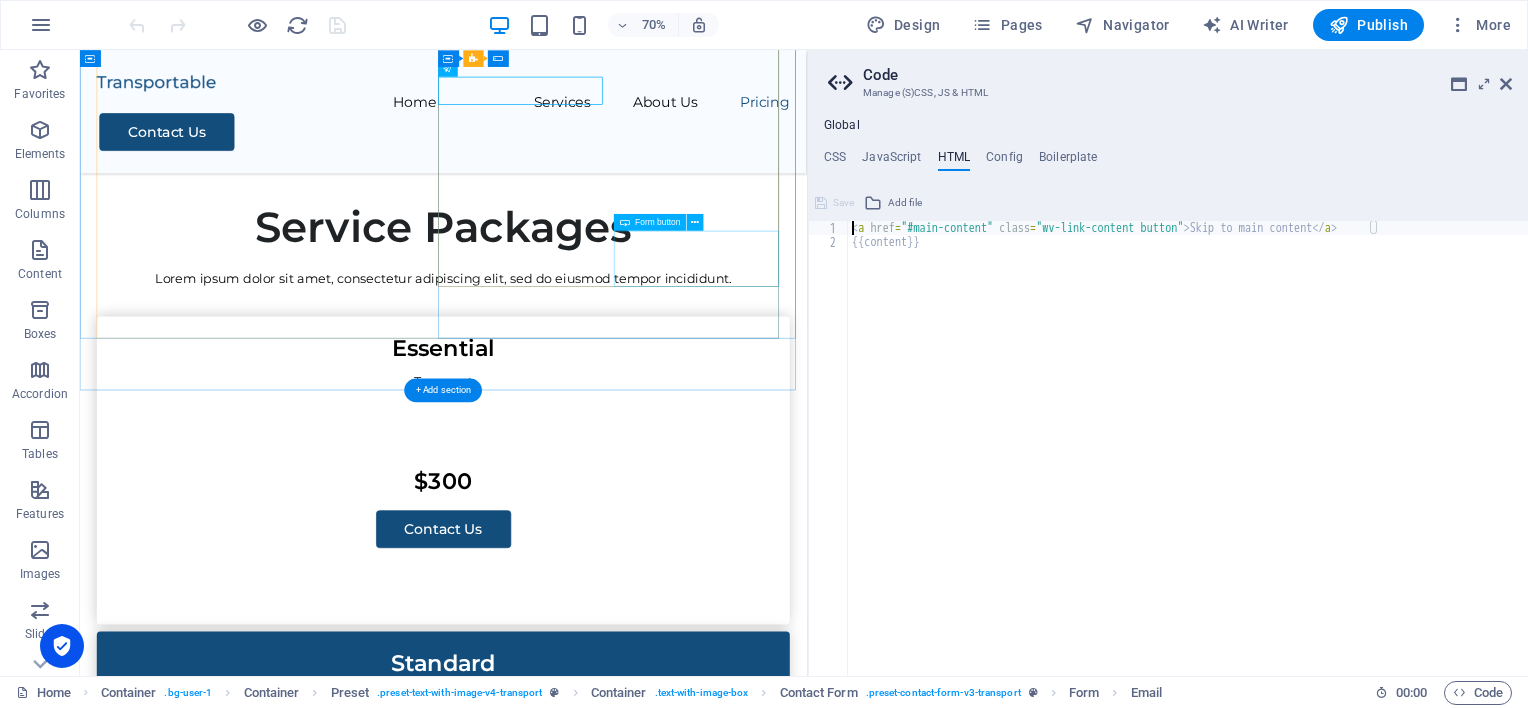 click on "Submit" at bounding box center [850, 2953] 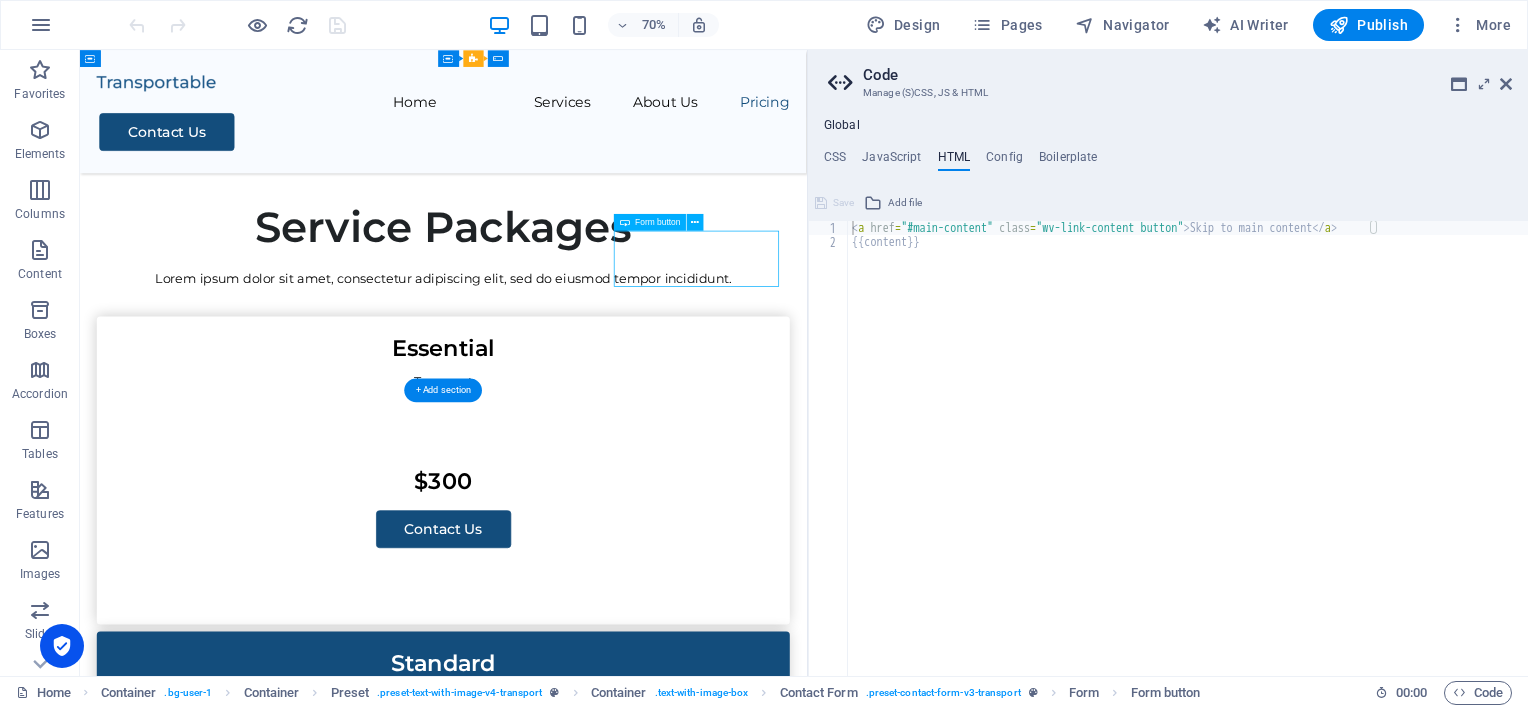 click on "Submit" at bounding box center [850, 2953] 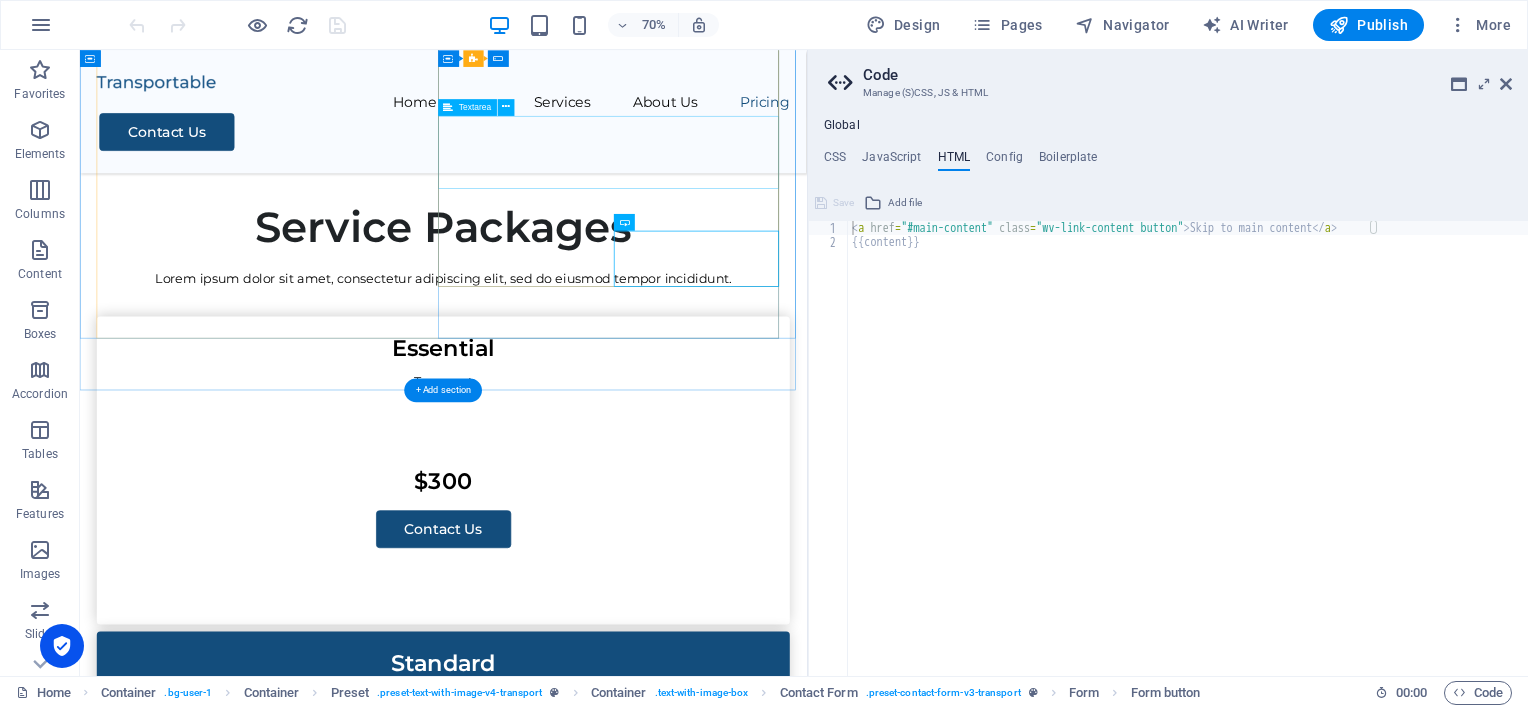 click at bounding box center [599, 2810] 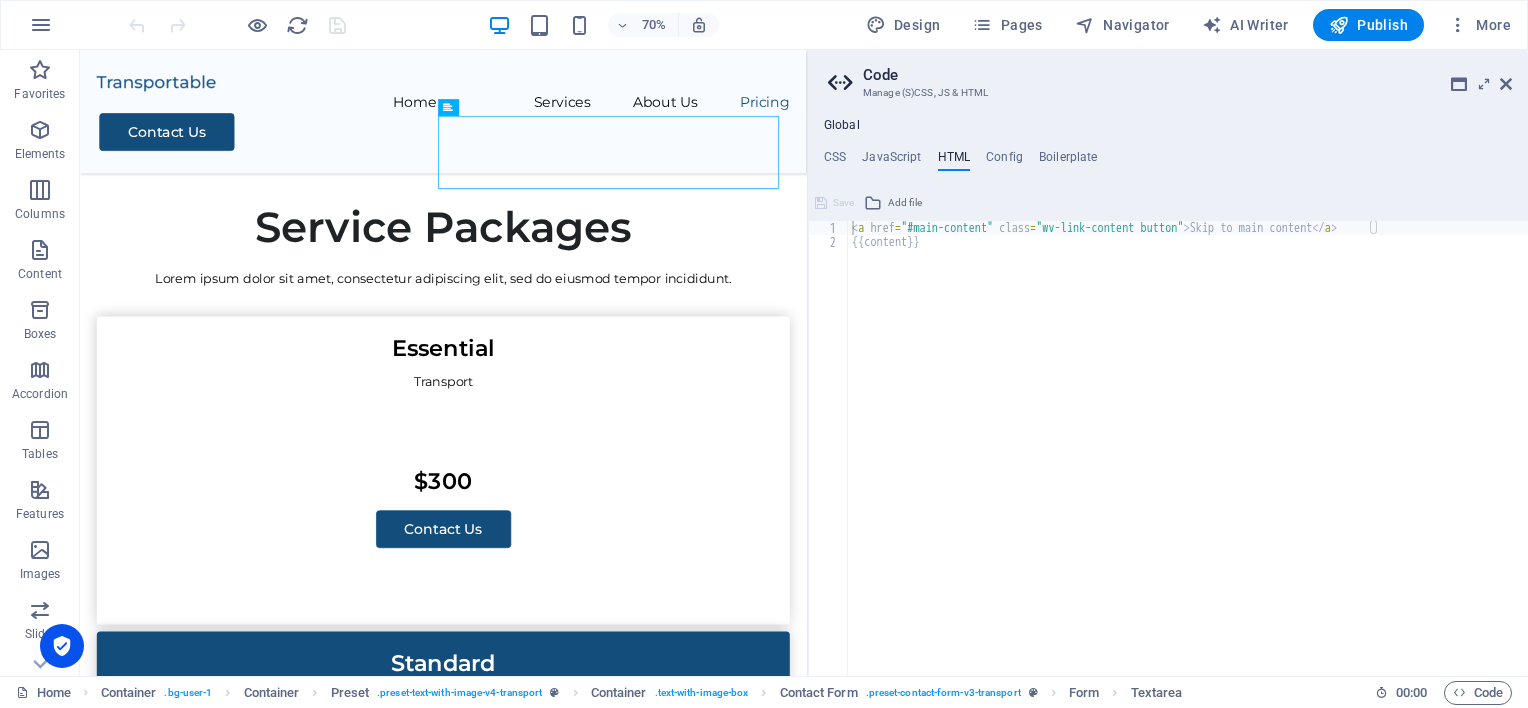 click on "HTML" at bounding box center [954, 161] 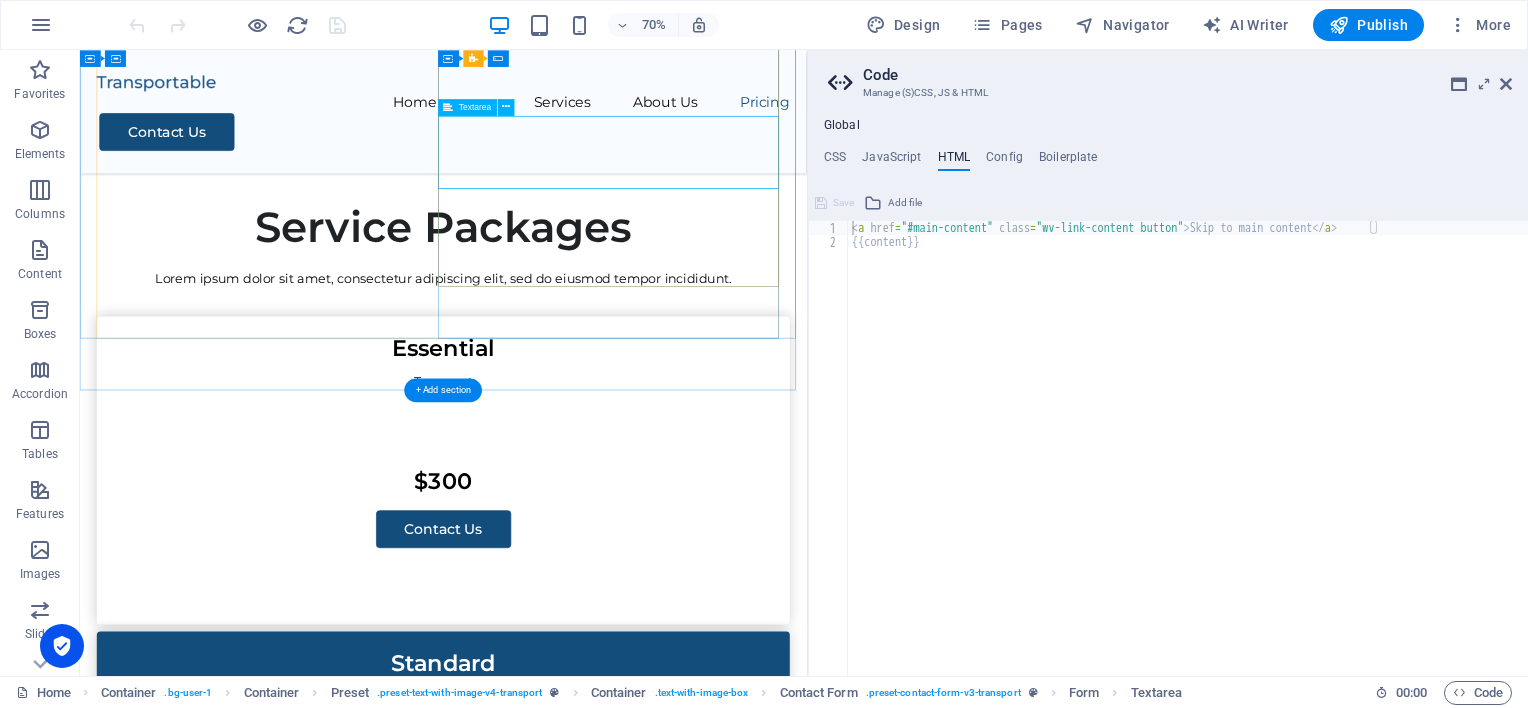 click at bounding box center (599, 2810) 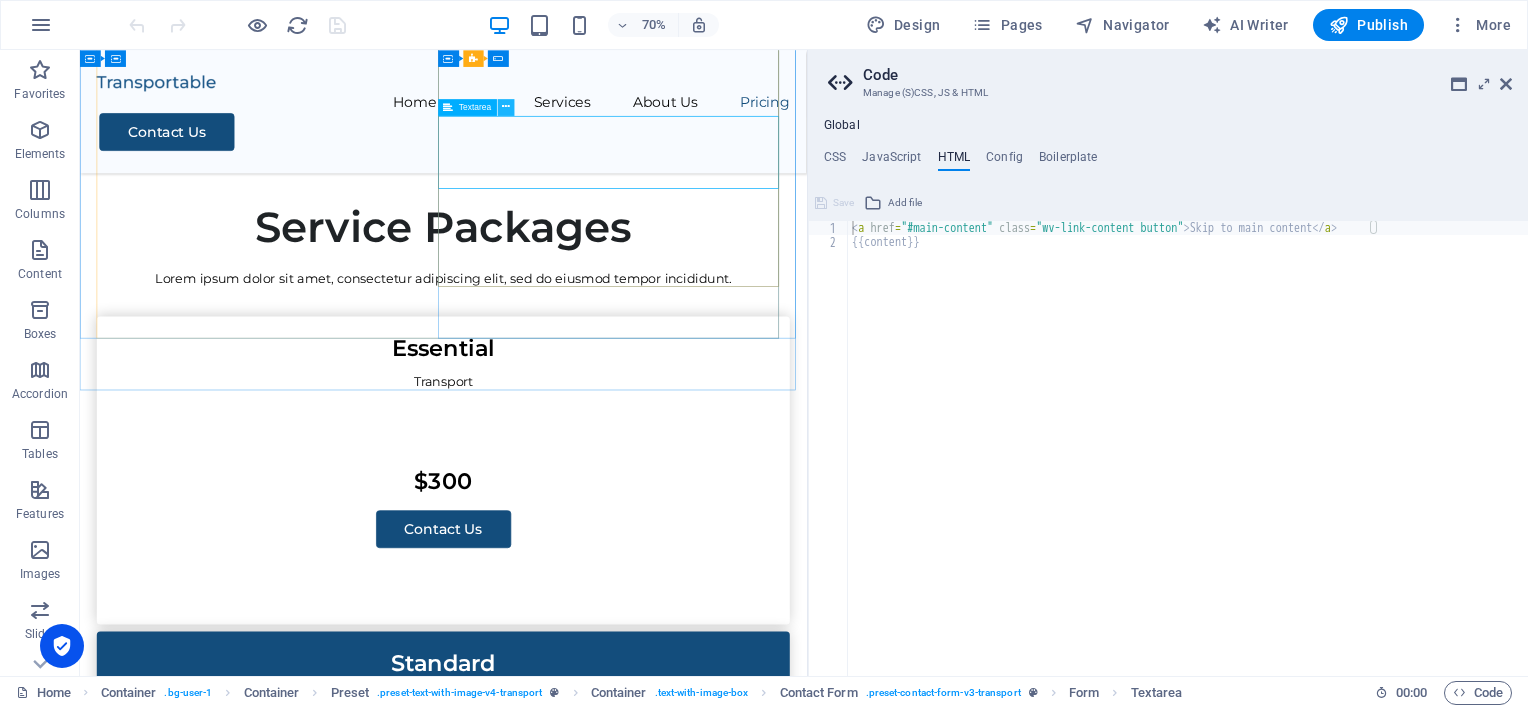click at bounding box center (506, 107) 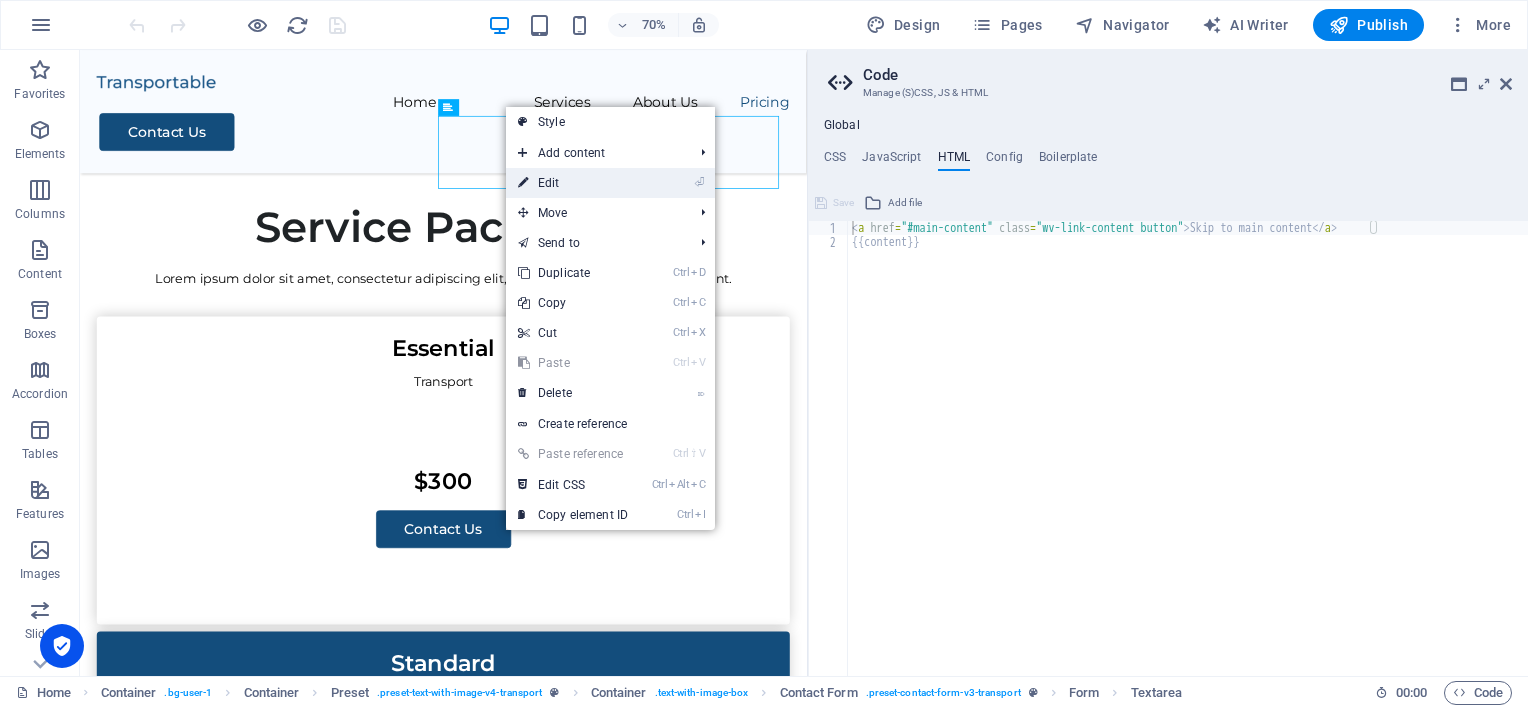 click on "⏎  Edit" at bounding box center [573, 183] 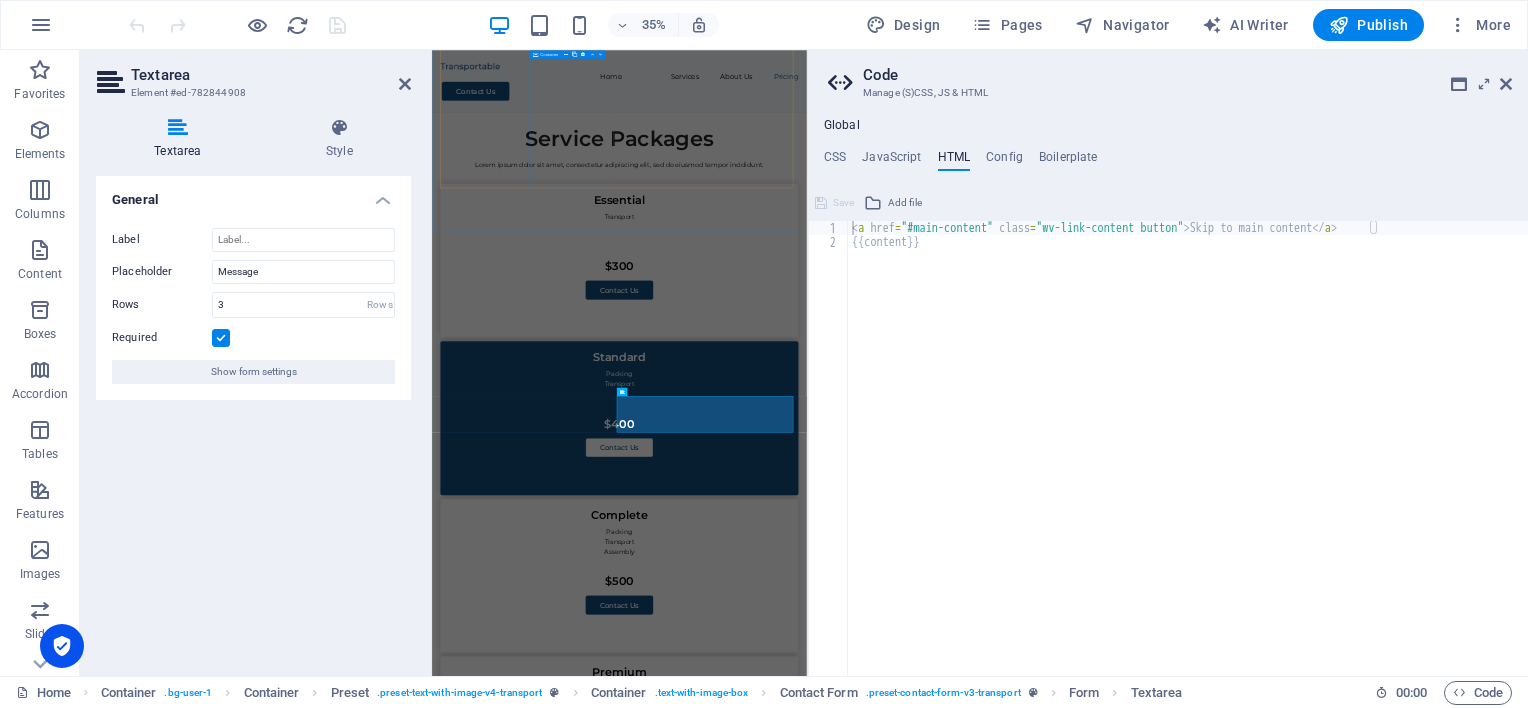 scroll, scrollTop: 2808, scrollLeft: 0, axis: vertical 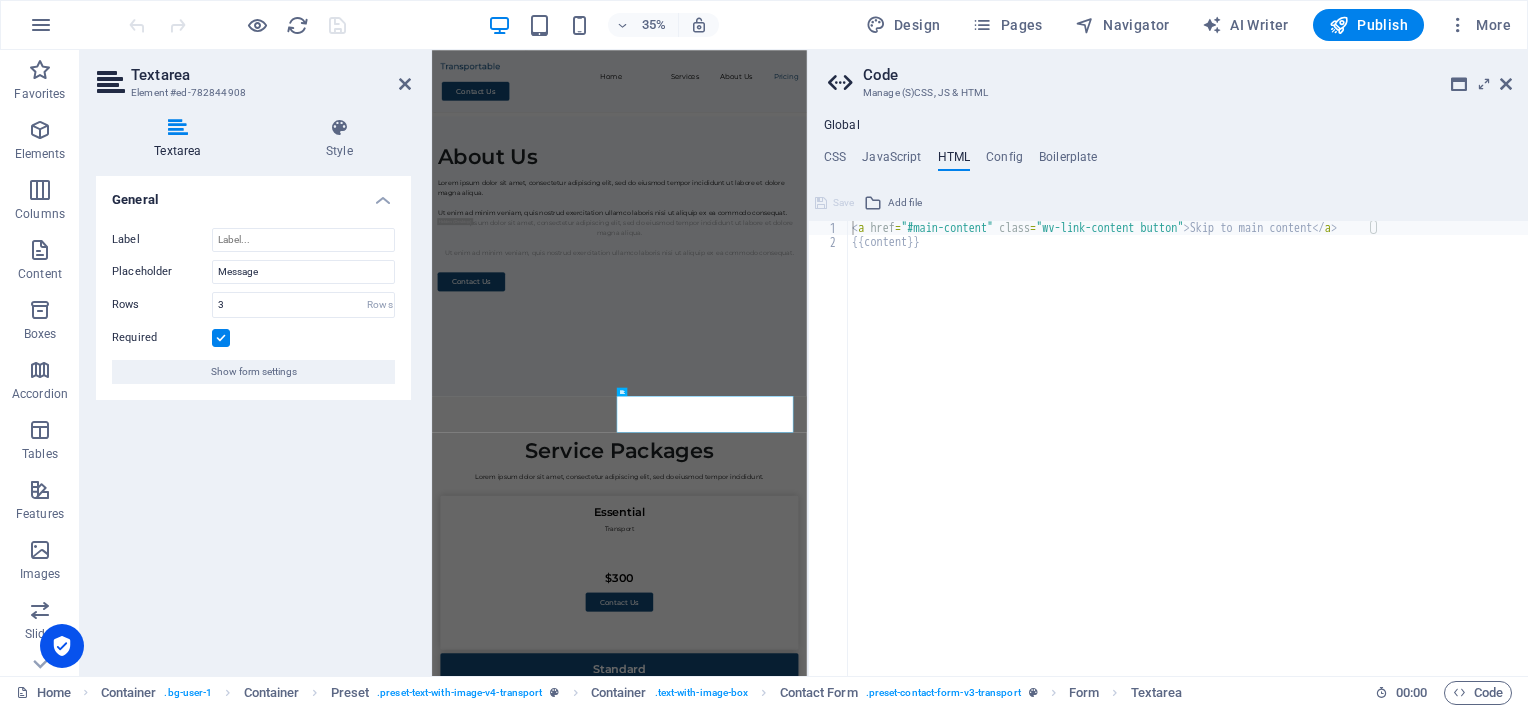 click on "General Label Placeholder Message Rows 3 Rows Required Show form settings" at bounding box center [253, 418] 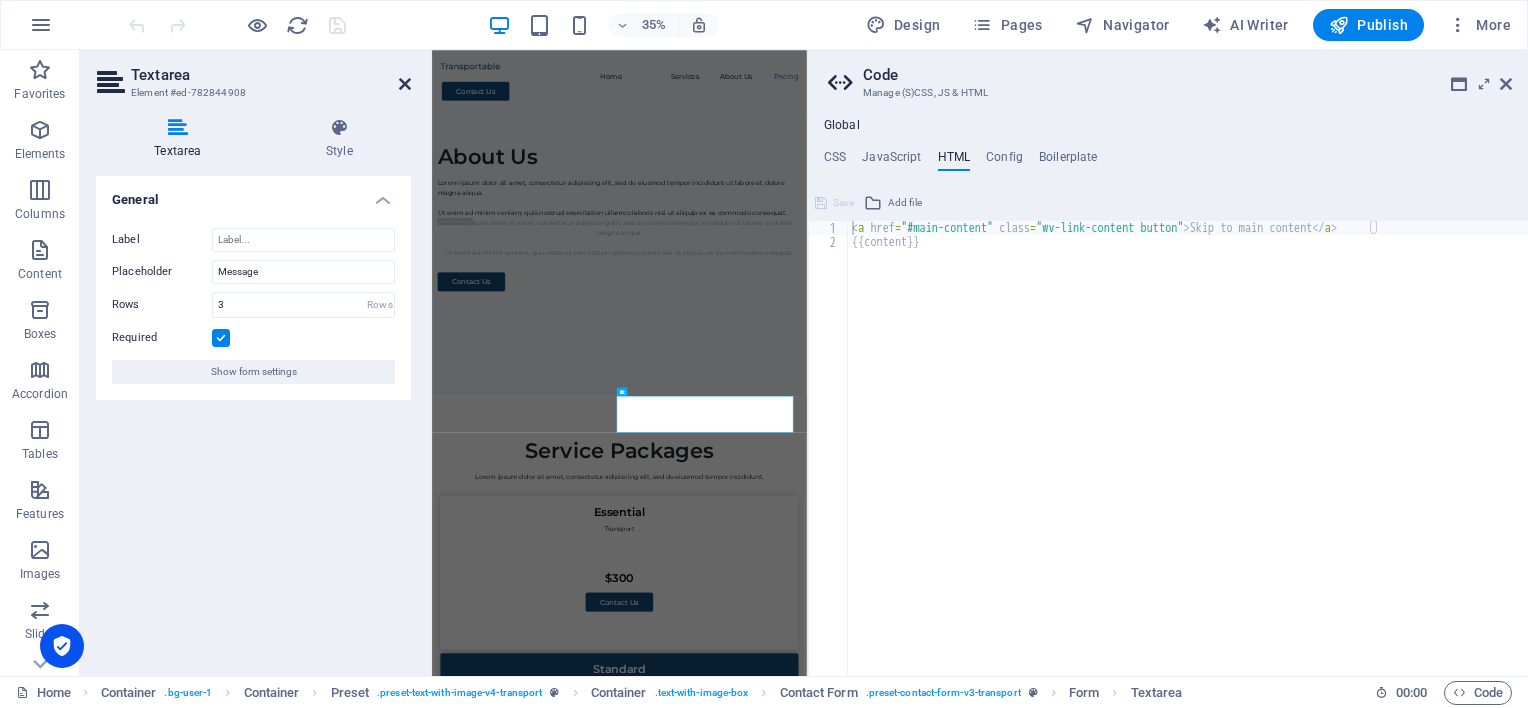 click at bounding box center [405, 84] 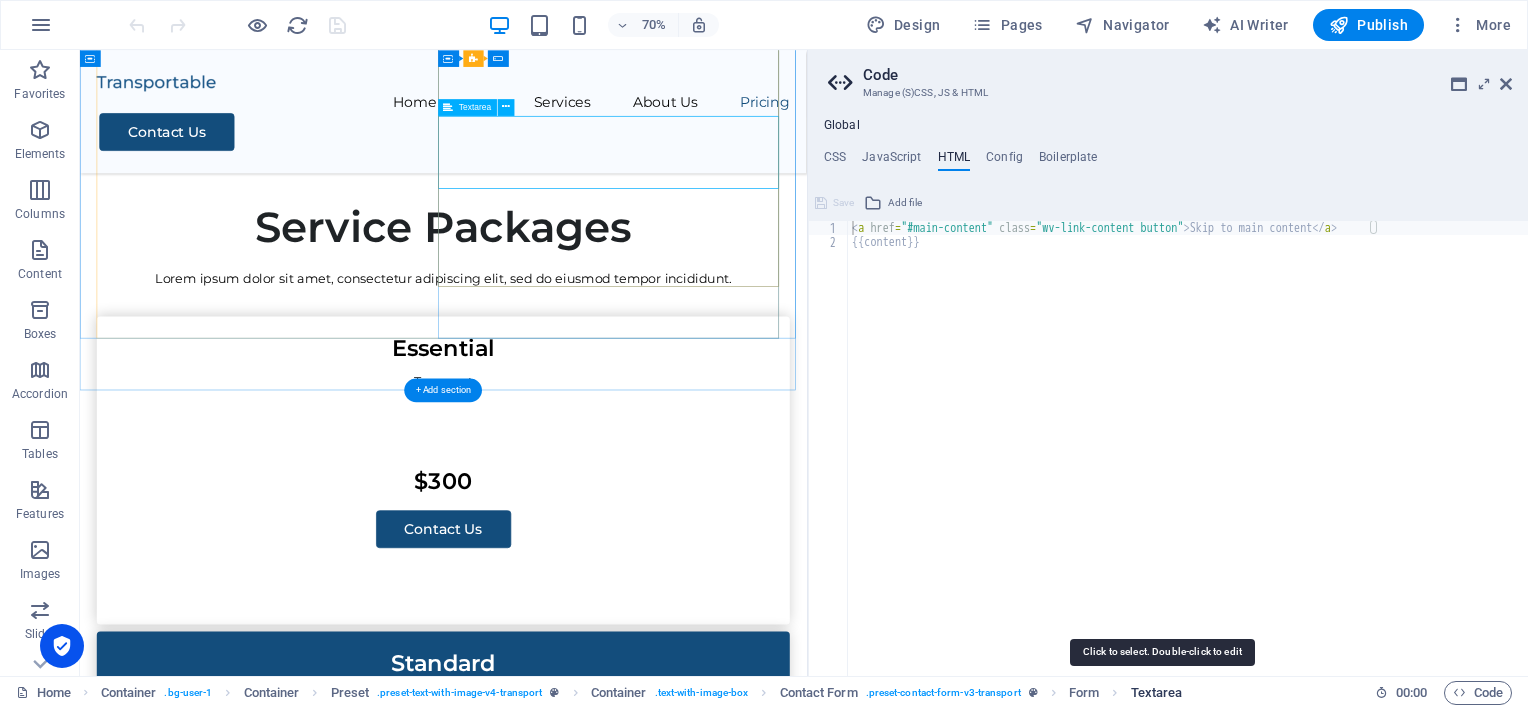 click on "Textarea" at bounding box center [1157, 693] 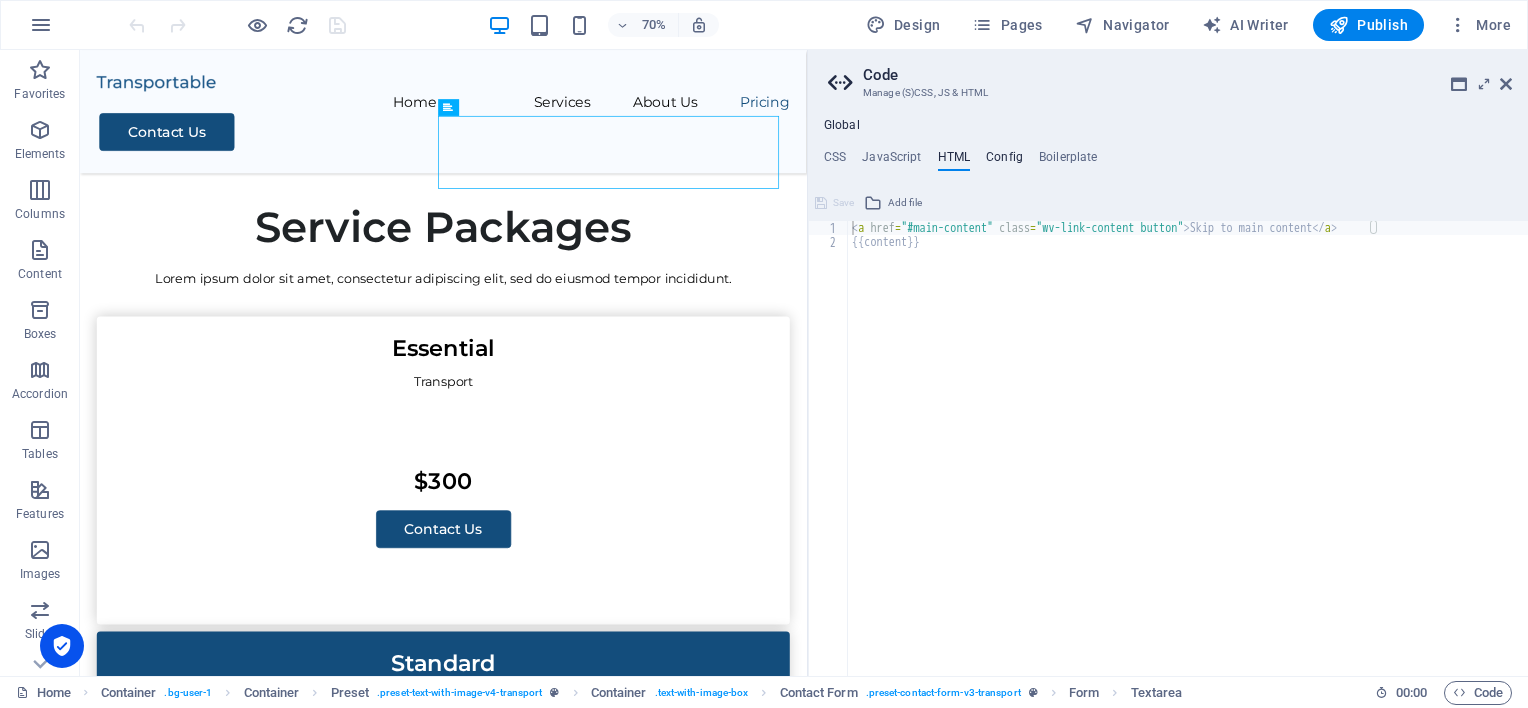 click on "Config" at bounding box center (1004, 161) 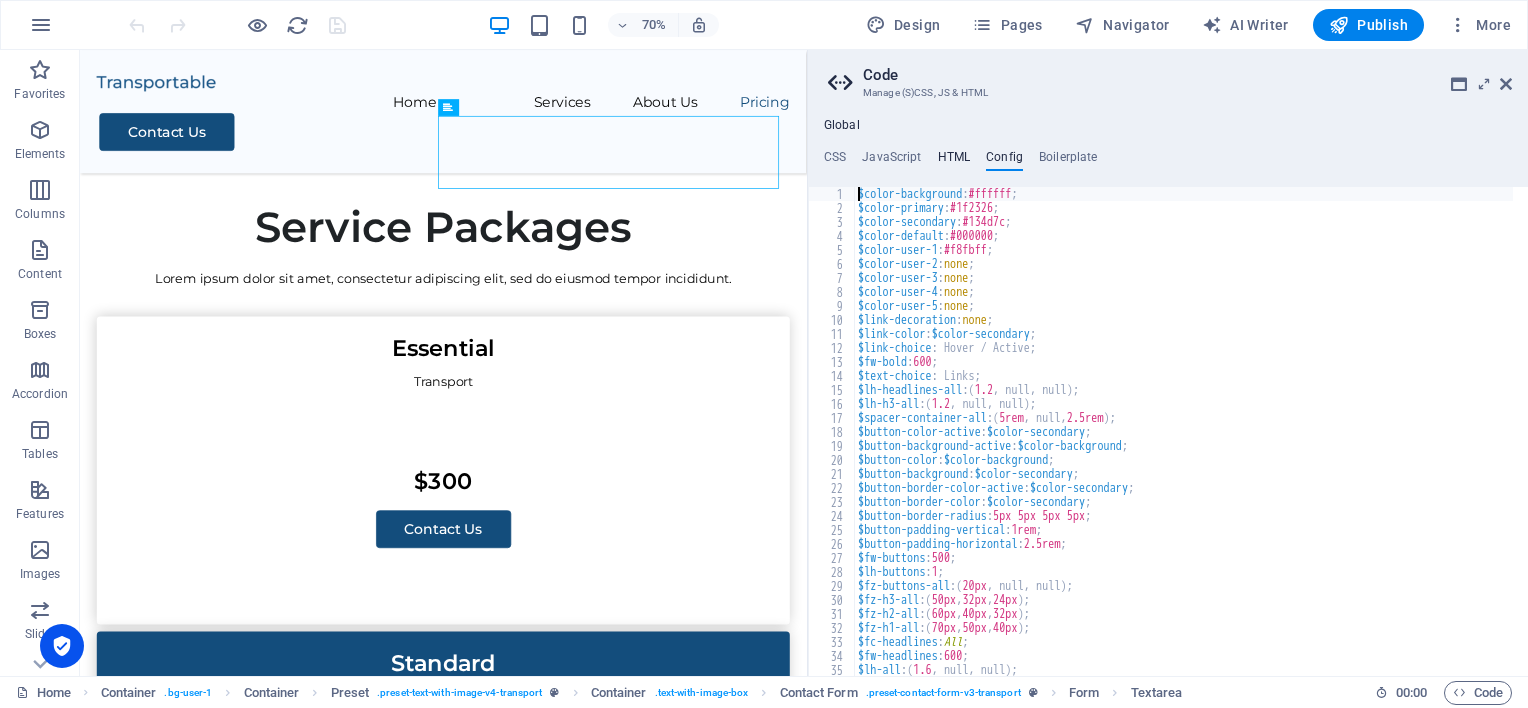 click on "HTML" at bounding box center (954, 161) 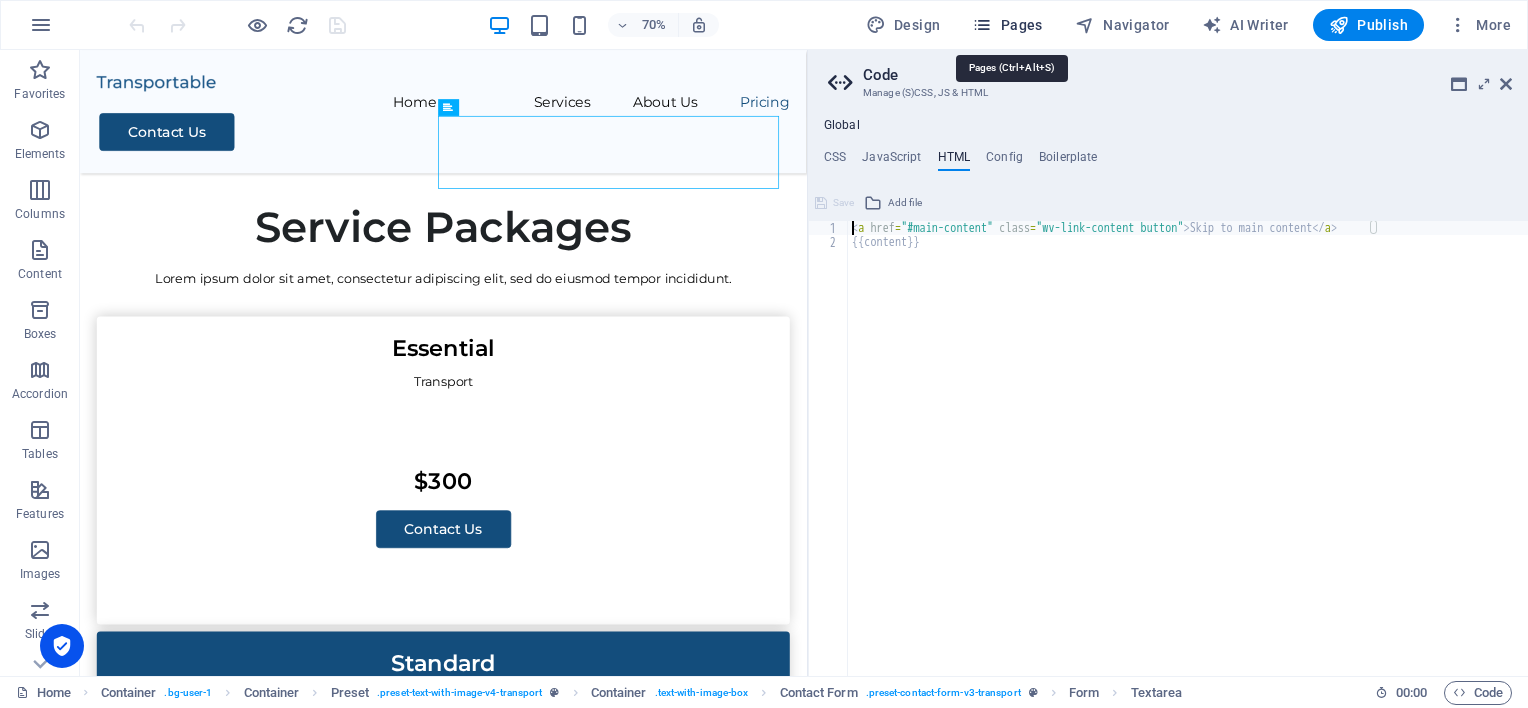 click on "Pages" at bounding box center (1007, 25) 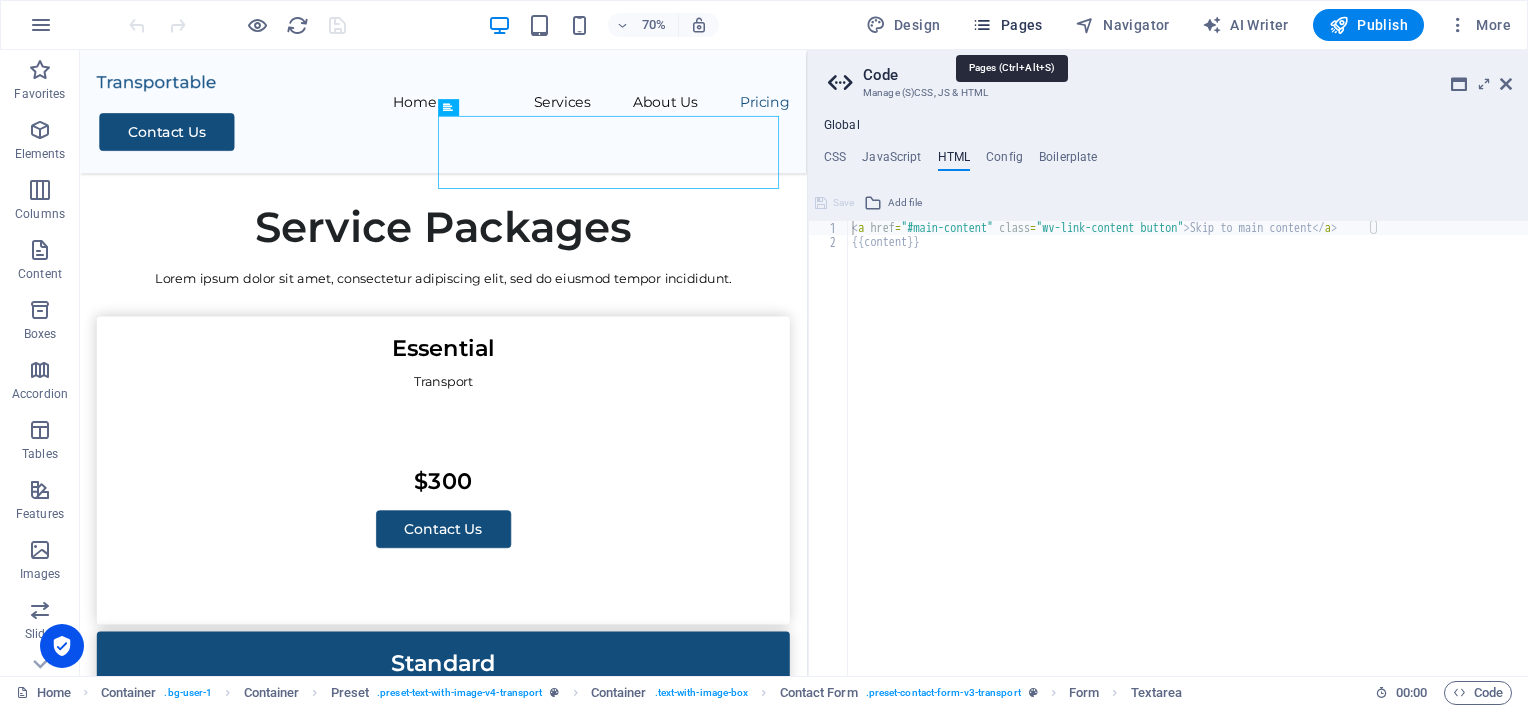 scroll, scrollTop: 3739, scrollLeft: 0, axis: vertical 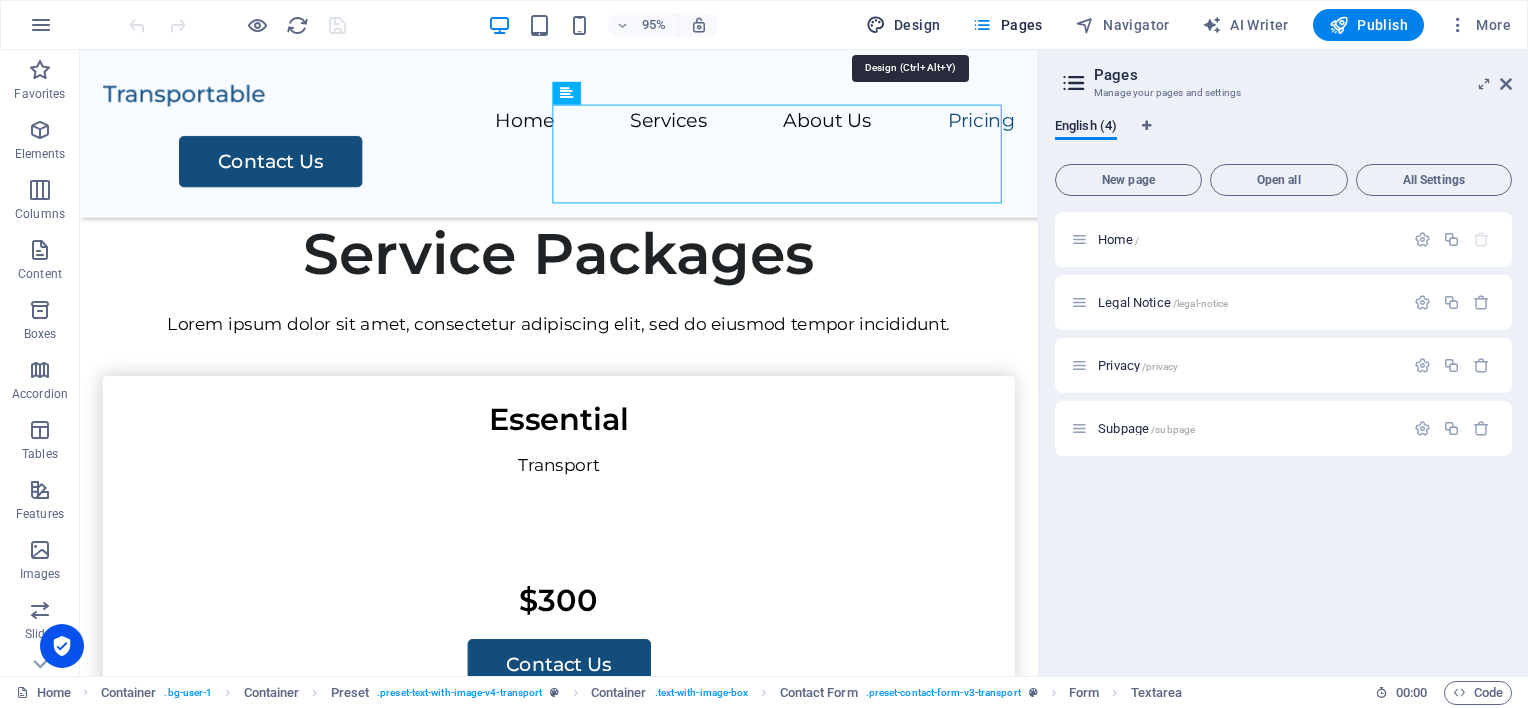 click on "Design" at bounding box center (903, 25) 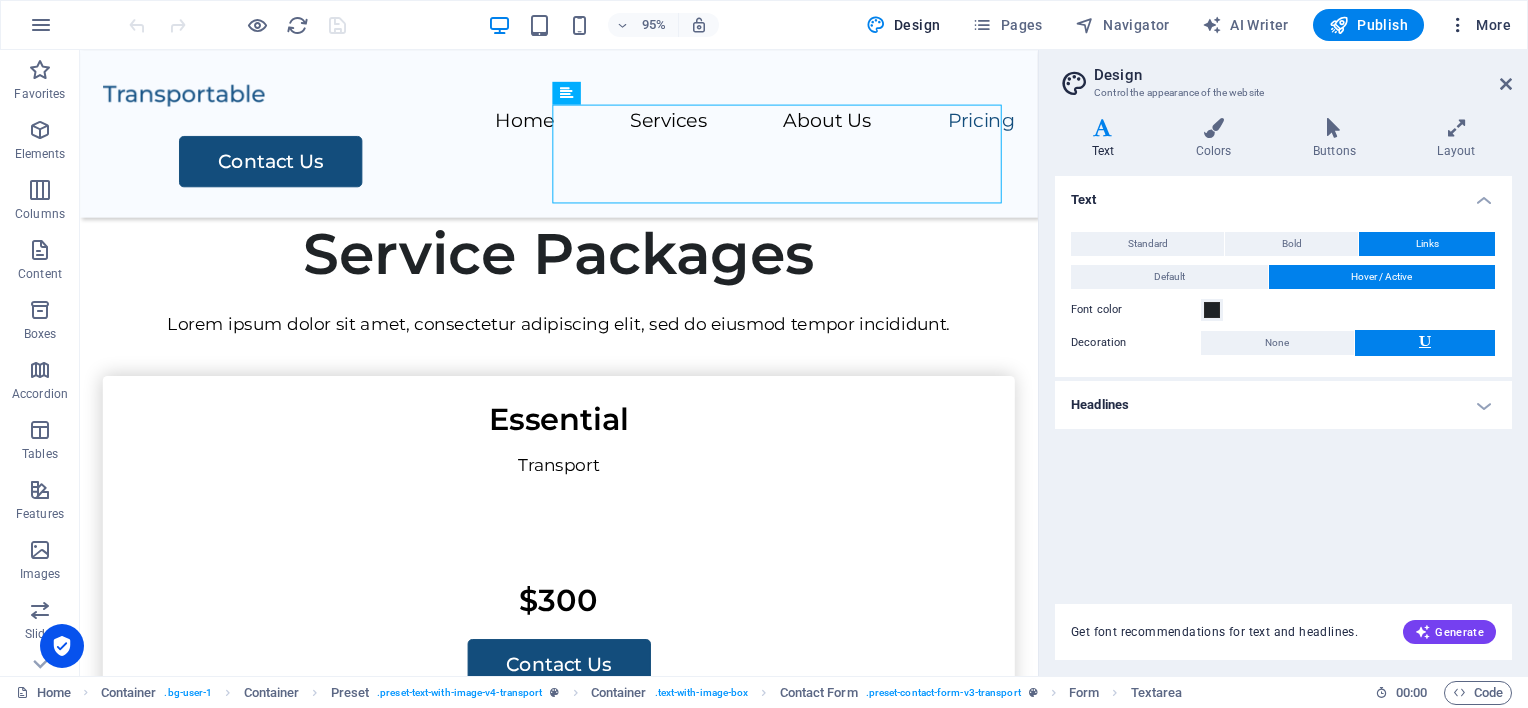 click on "More" at bounding box center [1479, 25] 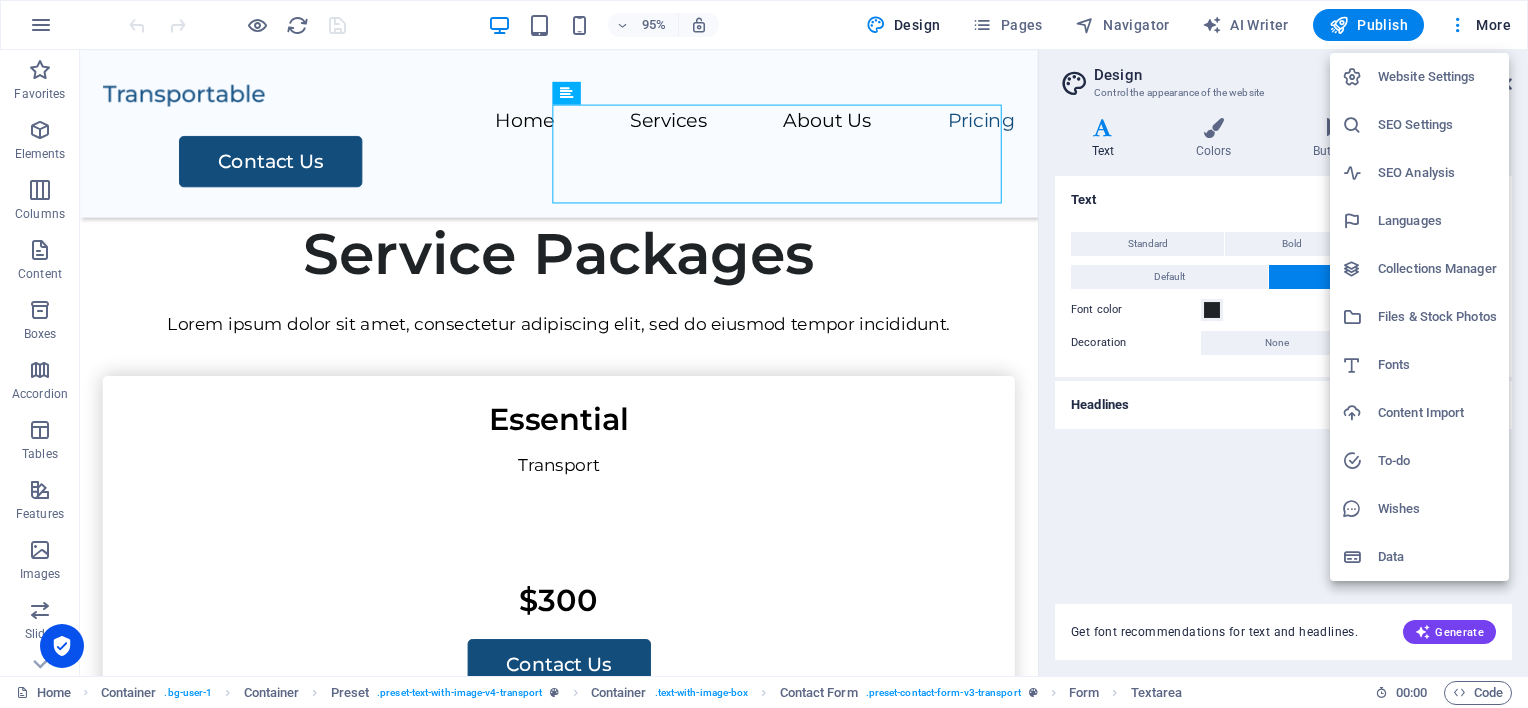 click at bounding box center [764, 354] 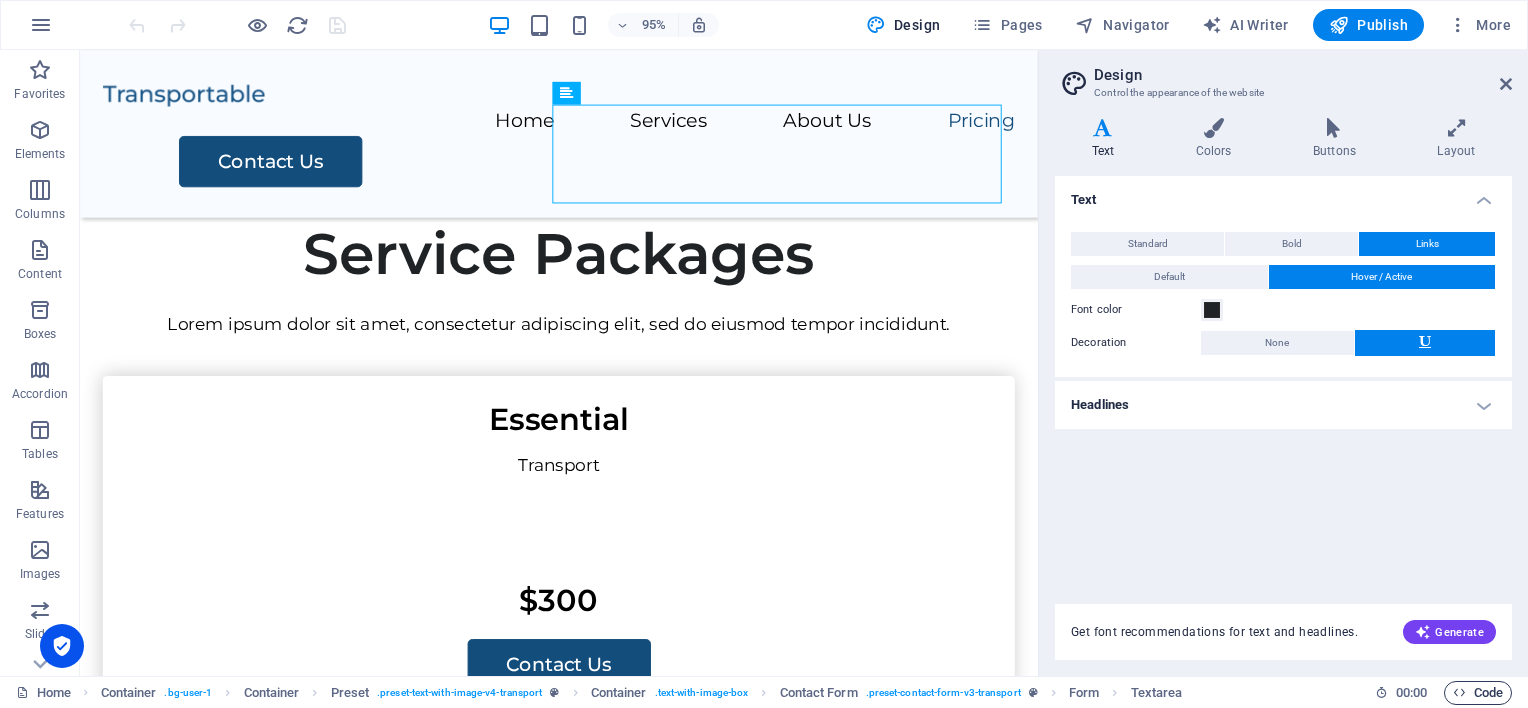click on "Code" at bounding box center (1478, 693) 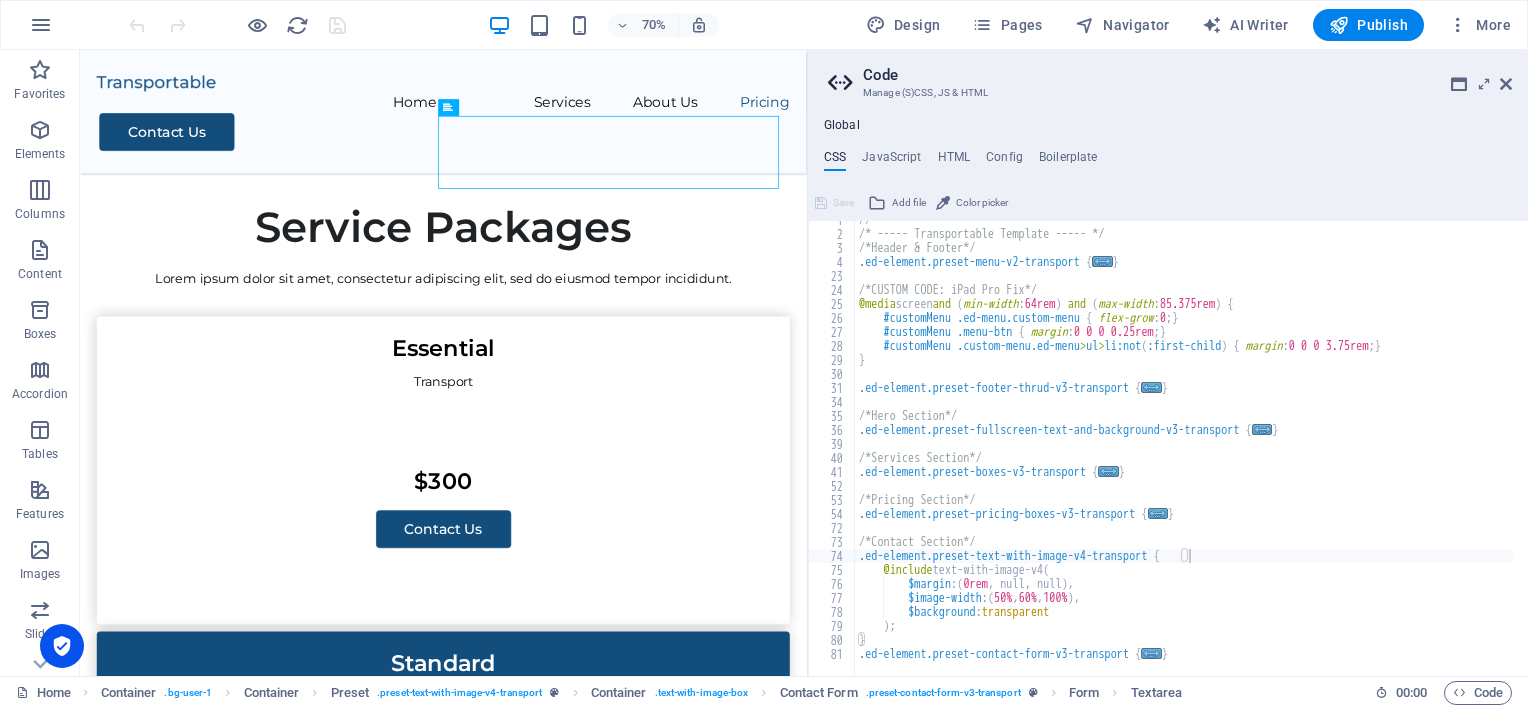click on "Manage (S)CSS, JS & HTML" at bounding box center [1167, 93] 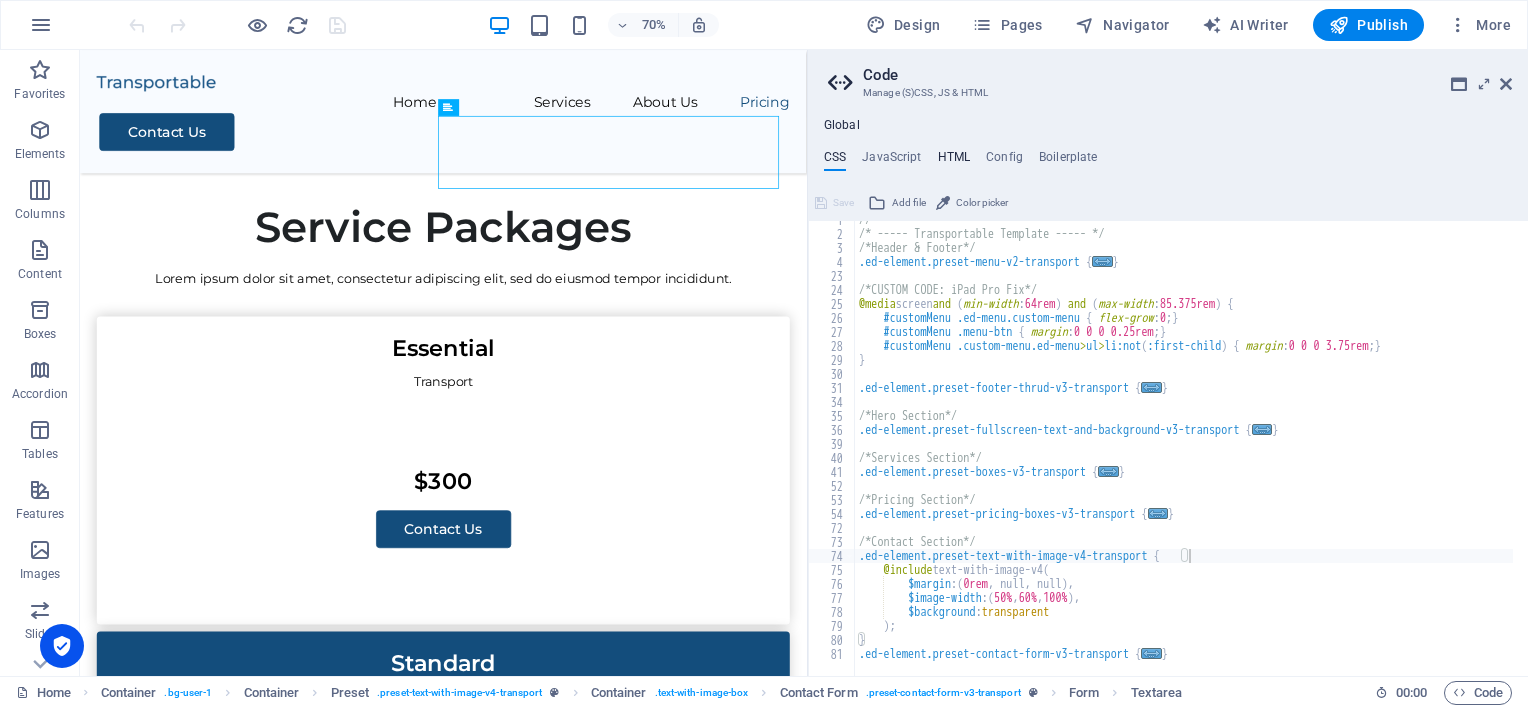 click on "HTML" at bounding box center (954, 161) 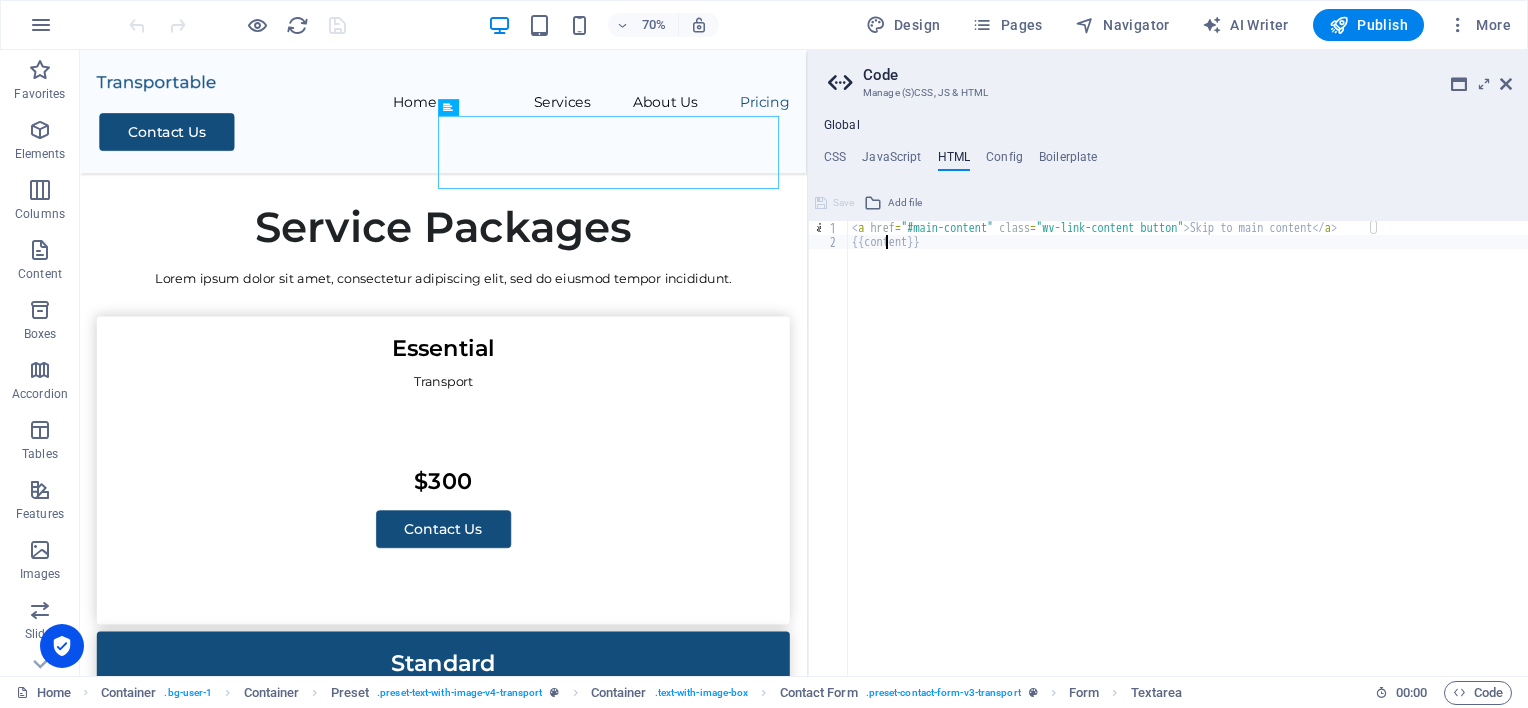 click on "< a   href = "#main-content"   class = "wv-link-content button" > Skip to main content </ a > {{content}}" at bounding box center (1188, 455) 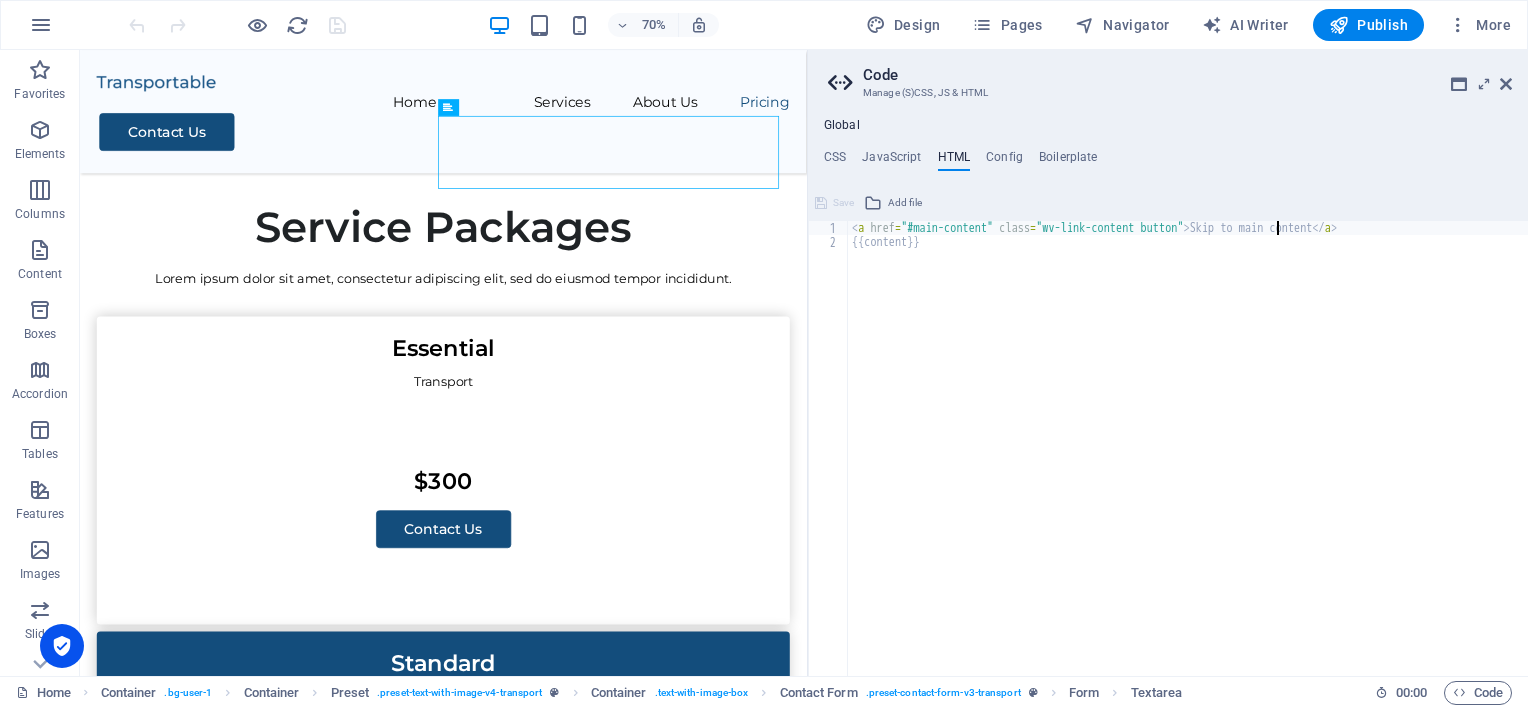 click on "< a   href = "#main-content"   class = "wv-link-content button" > Skip to main content </ a > {{content}}" at bounding box center (1188, 455) 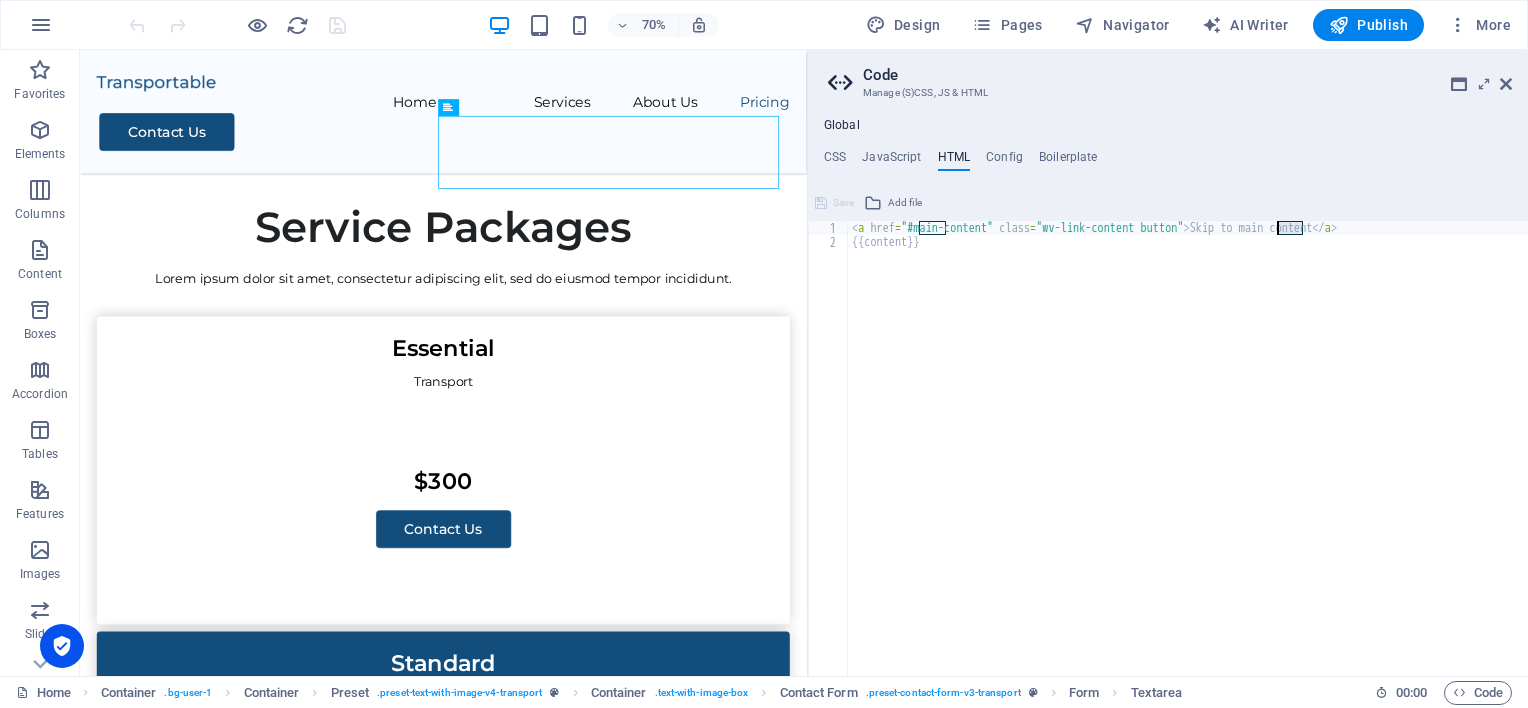 click on "< a   href = "#main-content"   class = "wv-link-content button" > Skip to main content </ a > {{content}}" at bounding box center (1188, 455) 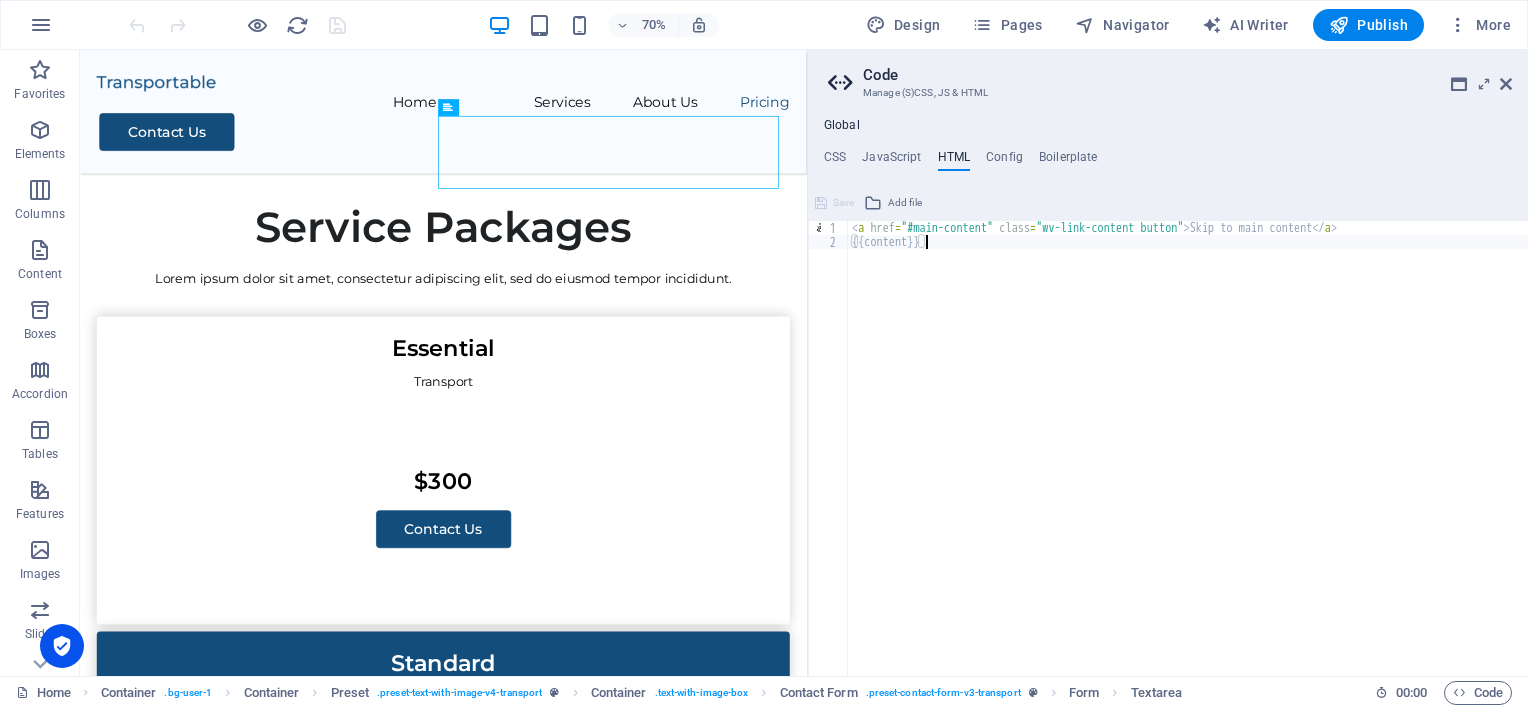 click on "< a   href = "#main-content"   class = "wv-link-content button" > Skip to main content </ a > {{content}}" at bounding box center (1188, 455) 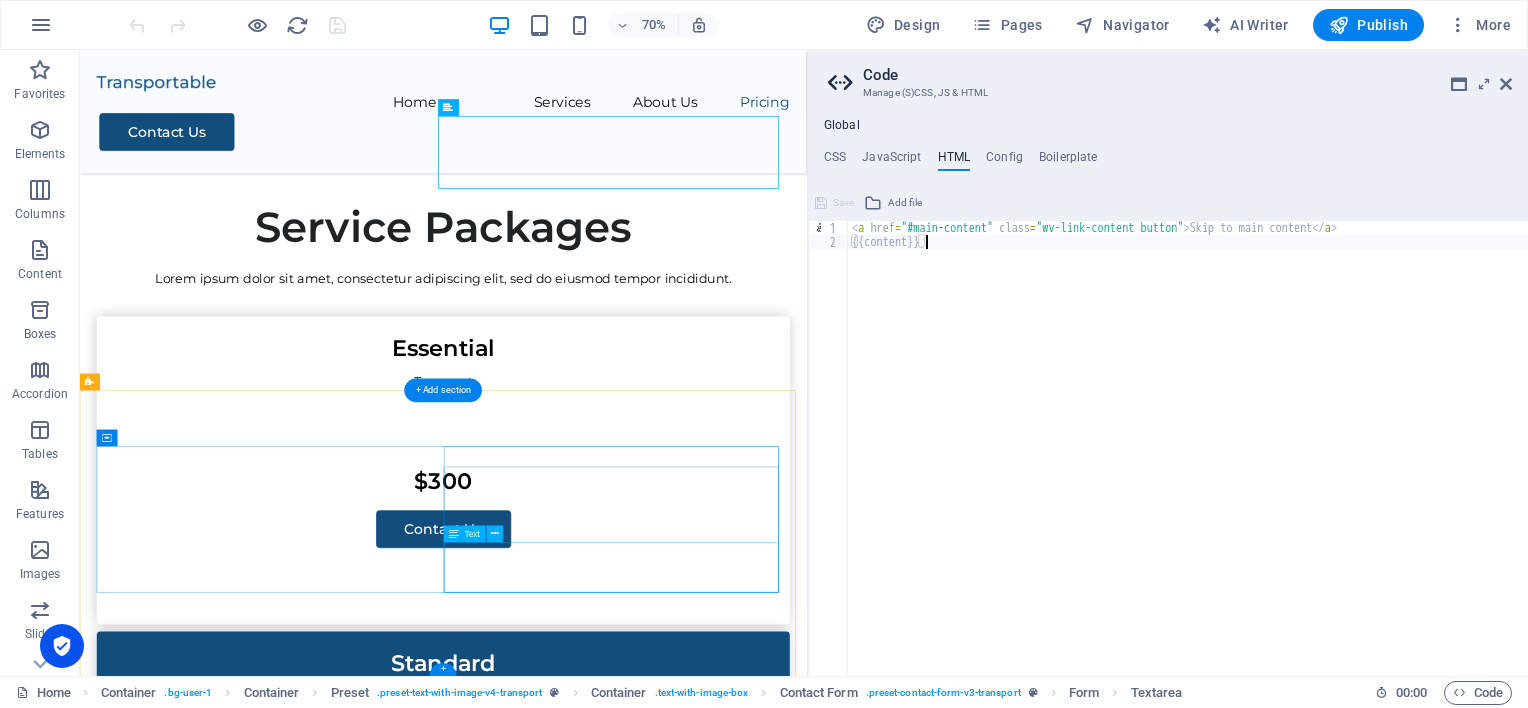 click on "PRICING CONTACT US" at bounding box center [347, 3604] 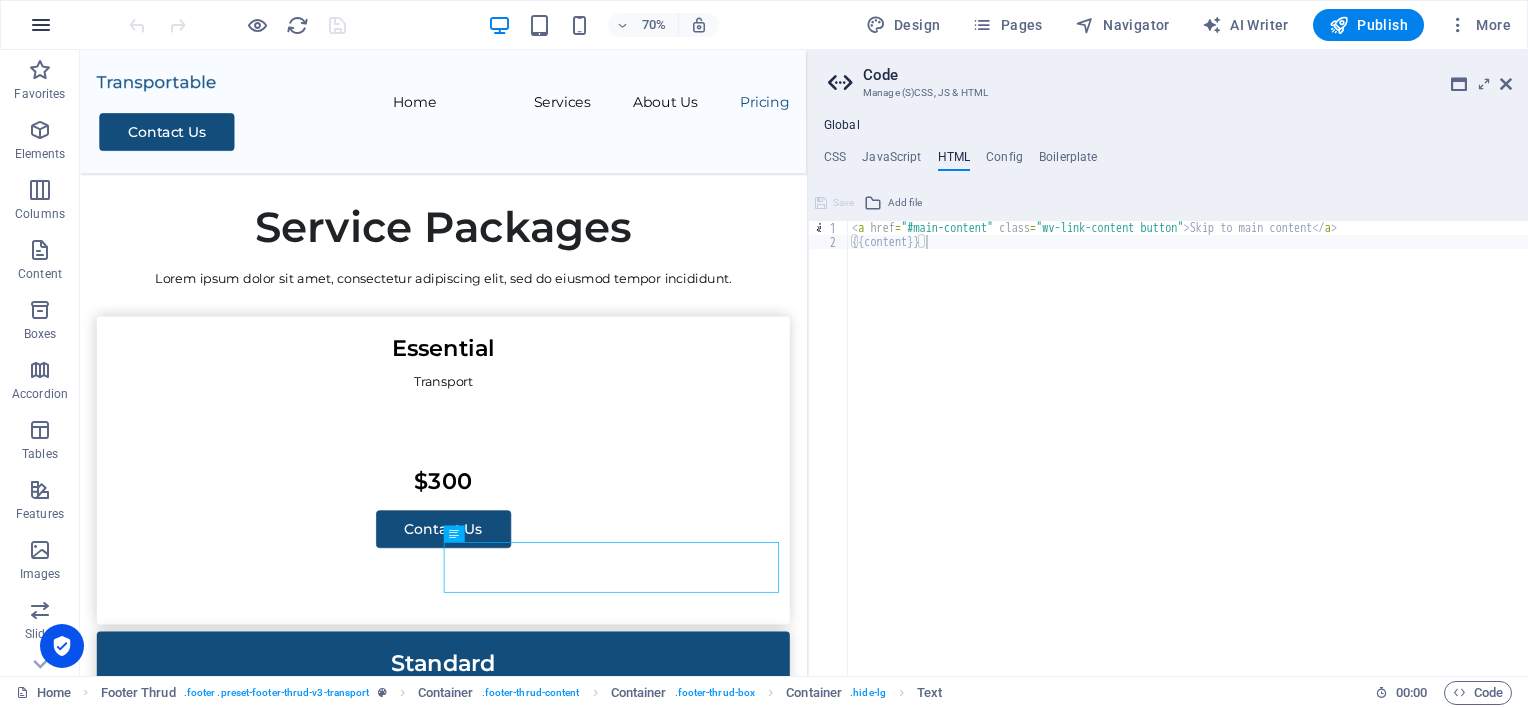 click at bounding box center (41, 25) 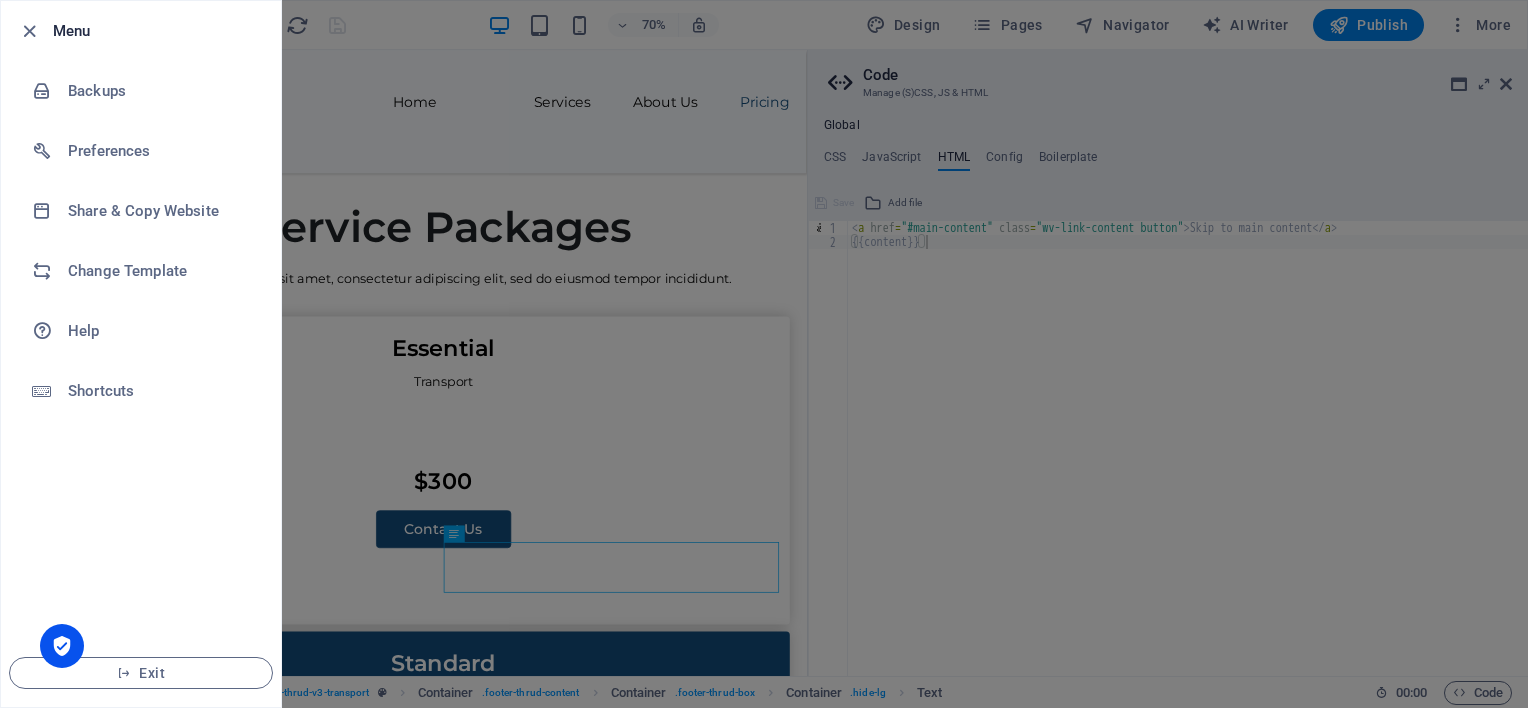 click at bounding box center [35, 31] 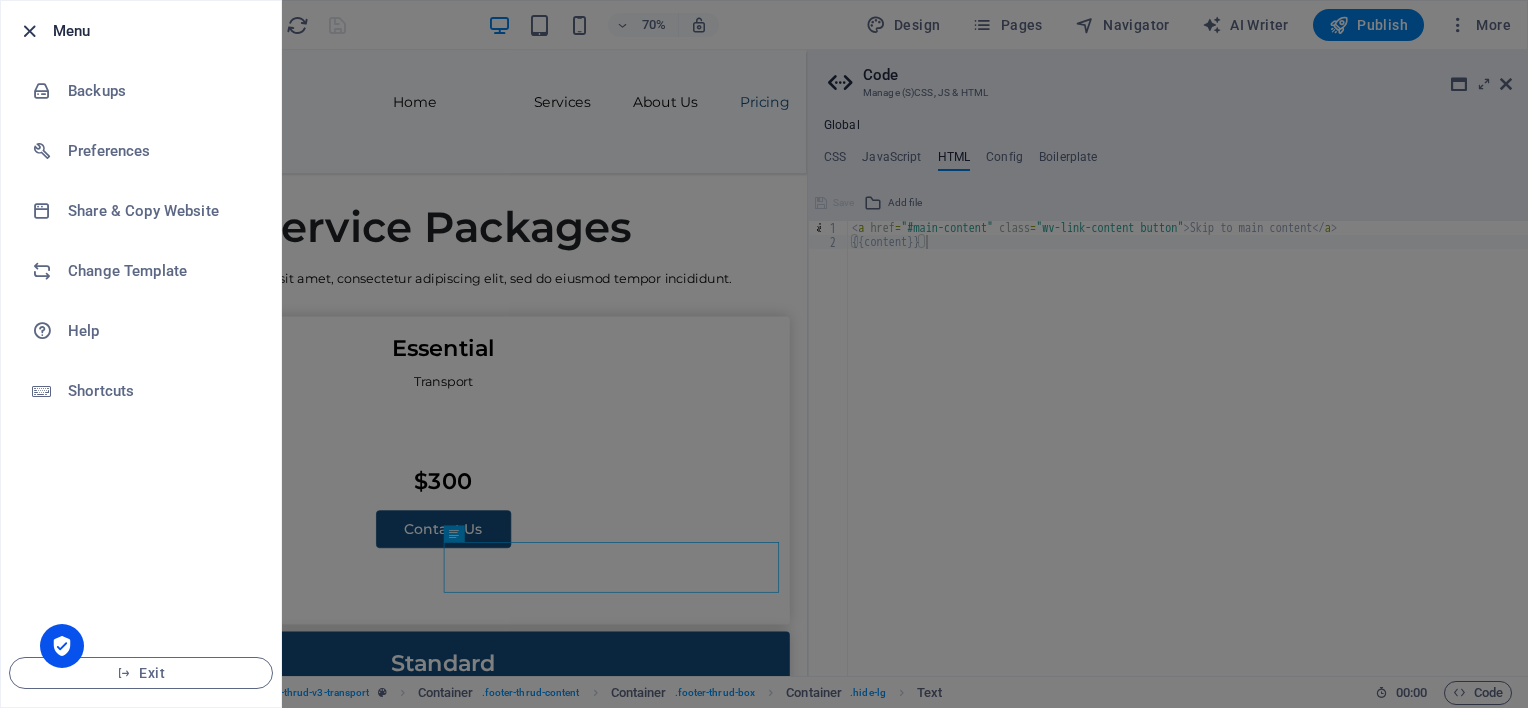 click at bounding box center [29, 31] 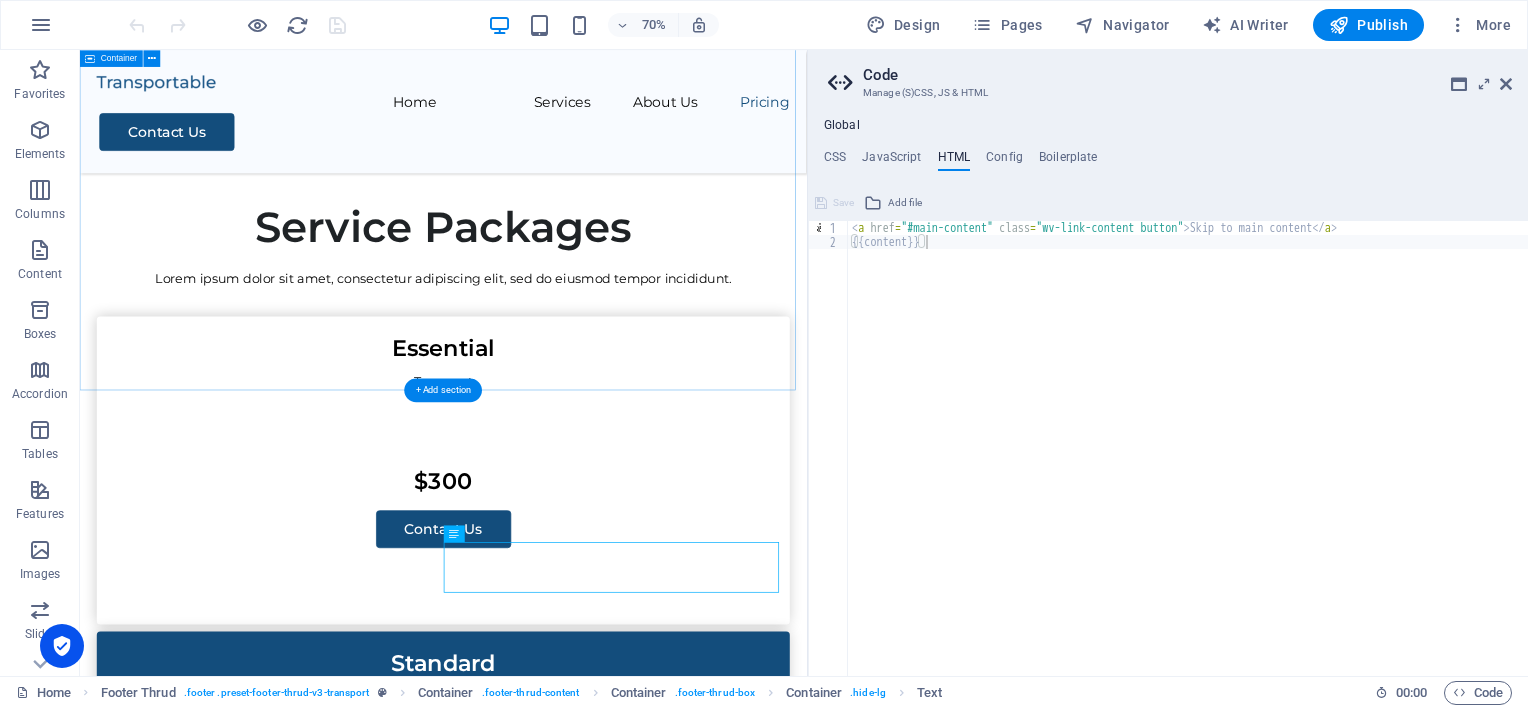 click on "Contact Us Contact Us   I have read and understand the privacy policy. Unreadable? Regenerate Submit" at bounding box center (599, 2773) 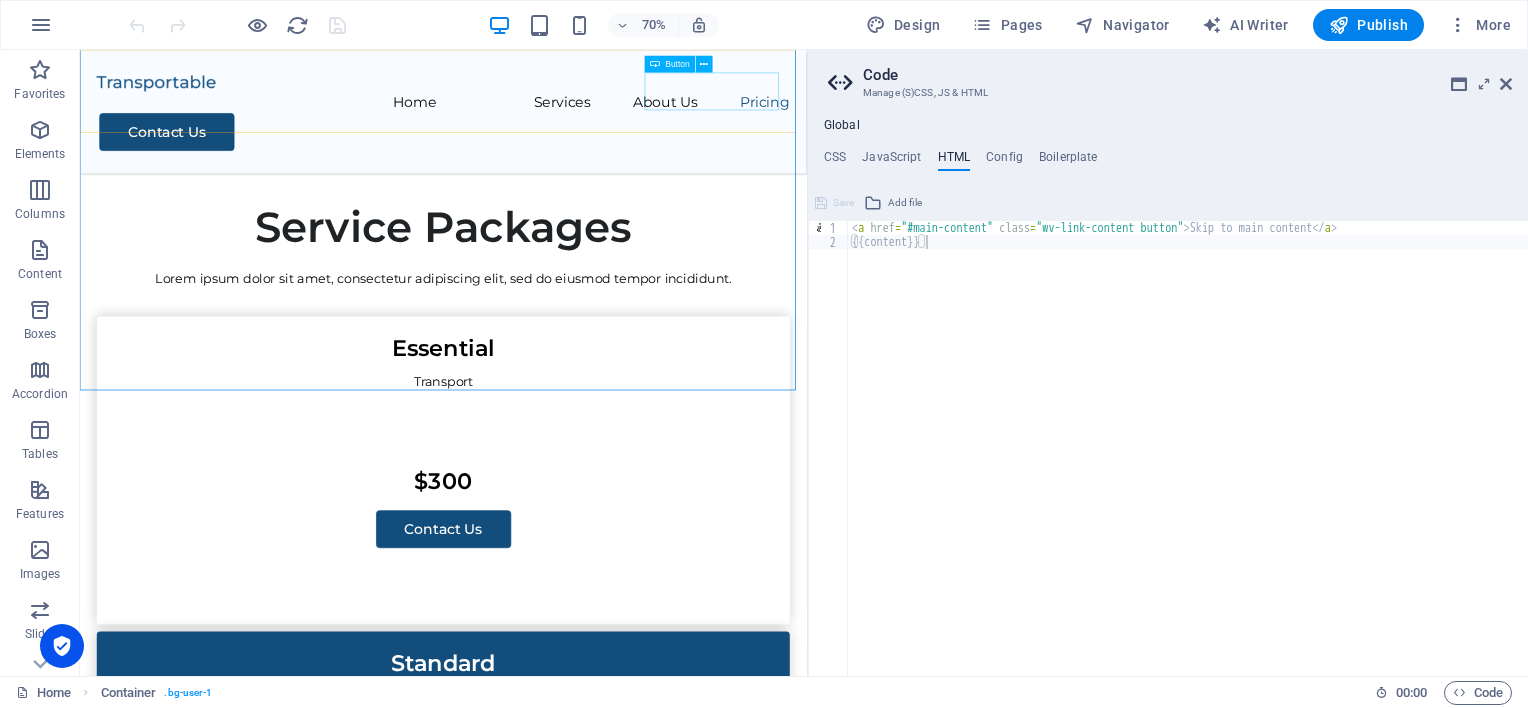 click on "Contact Us" at bounding box center (601, 167) 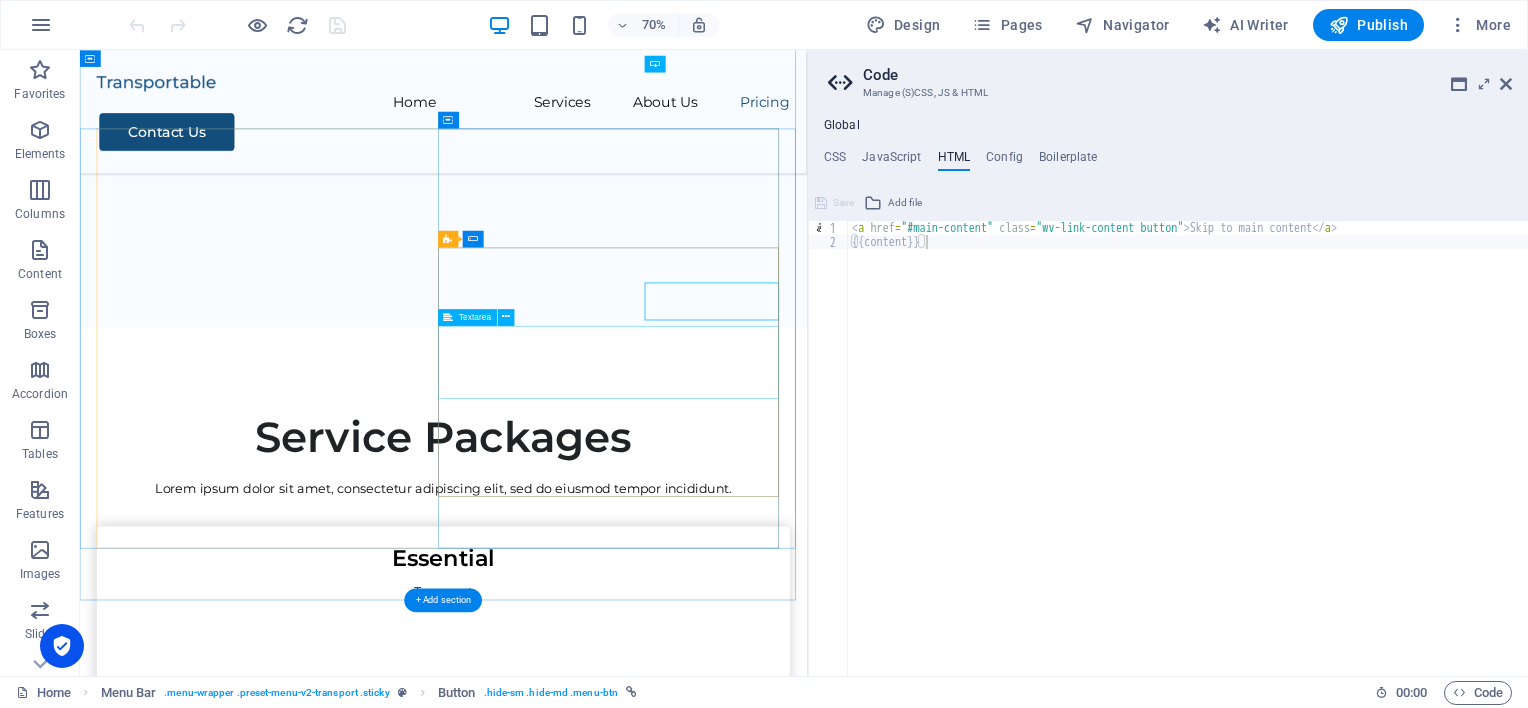 scroll, scrollTop: 3202, scrollLeft: 0, axis: vertical 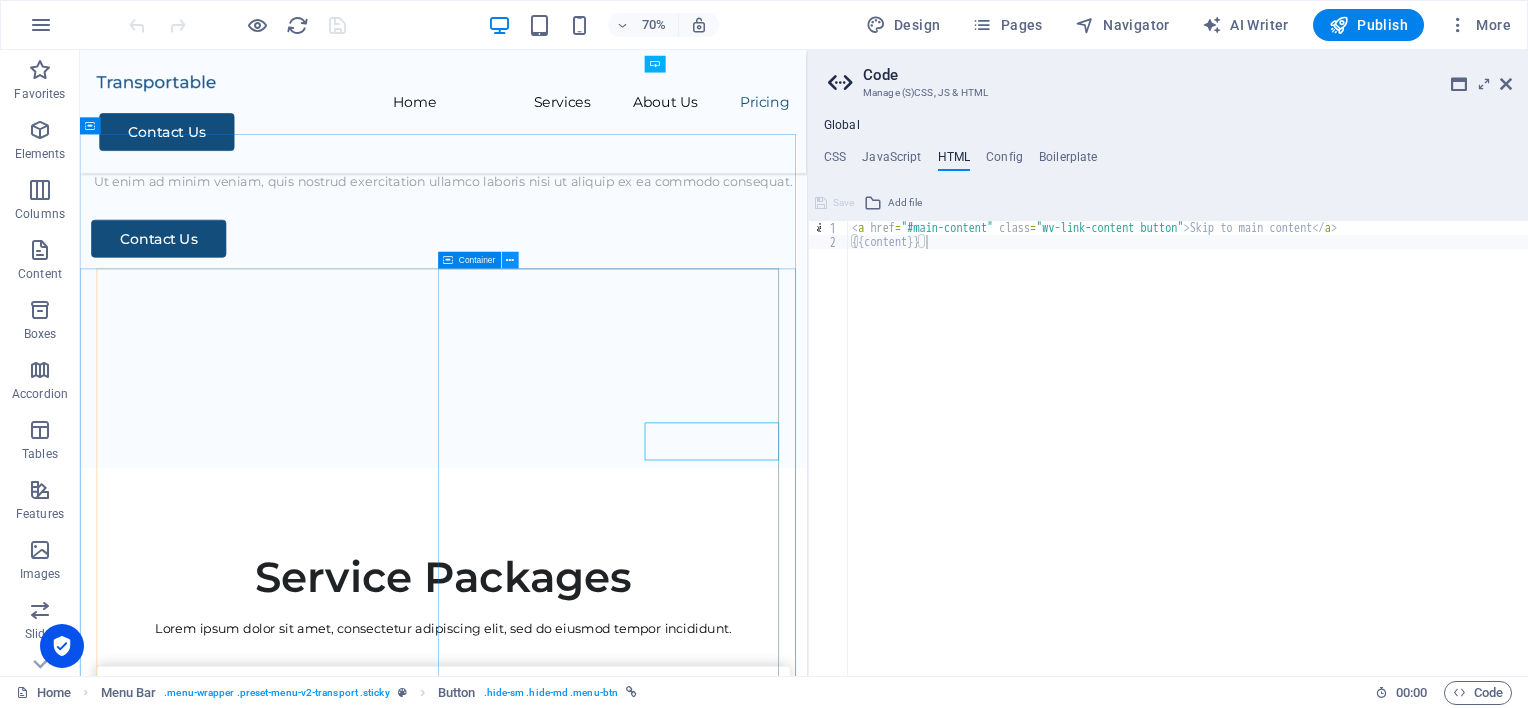 click at bounding box center (510, 260) 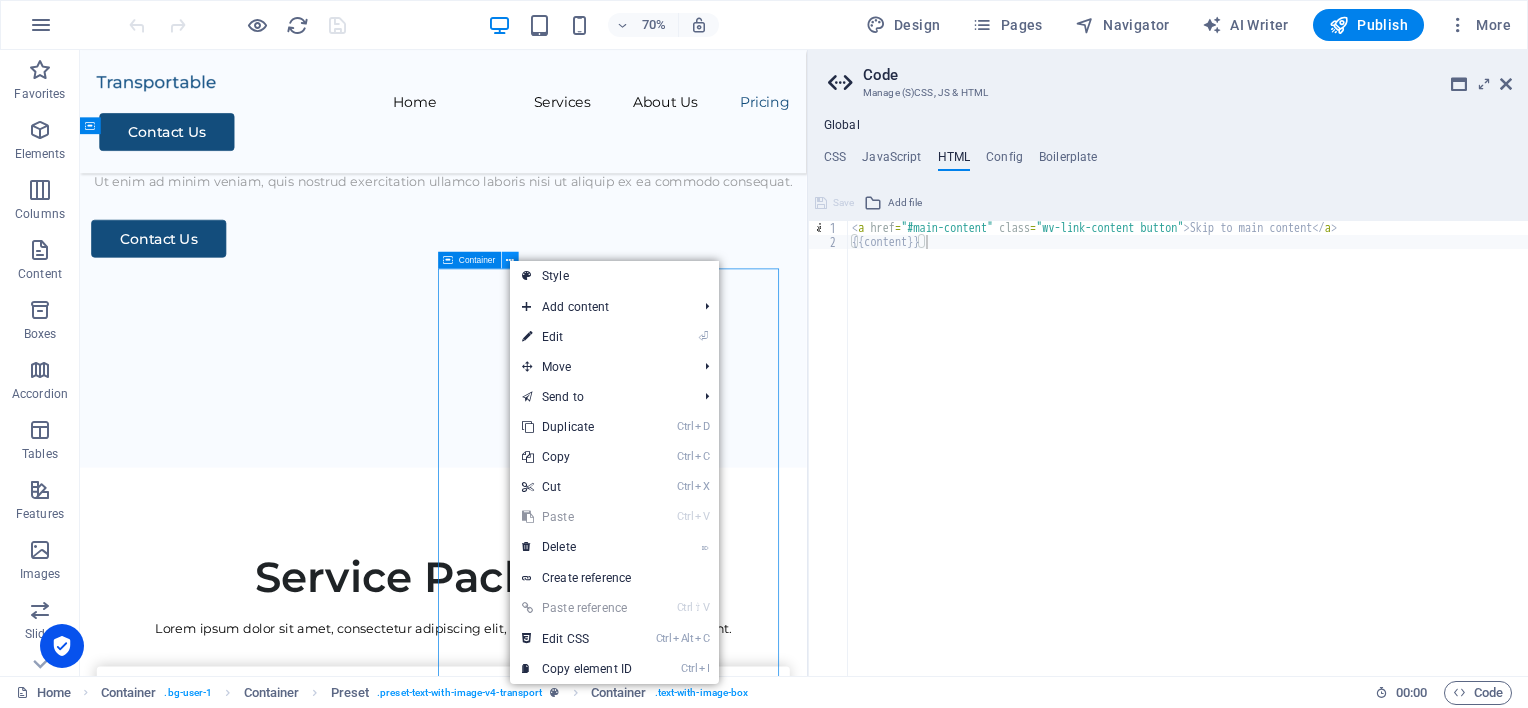 click at bounding box center [510, 260] 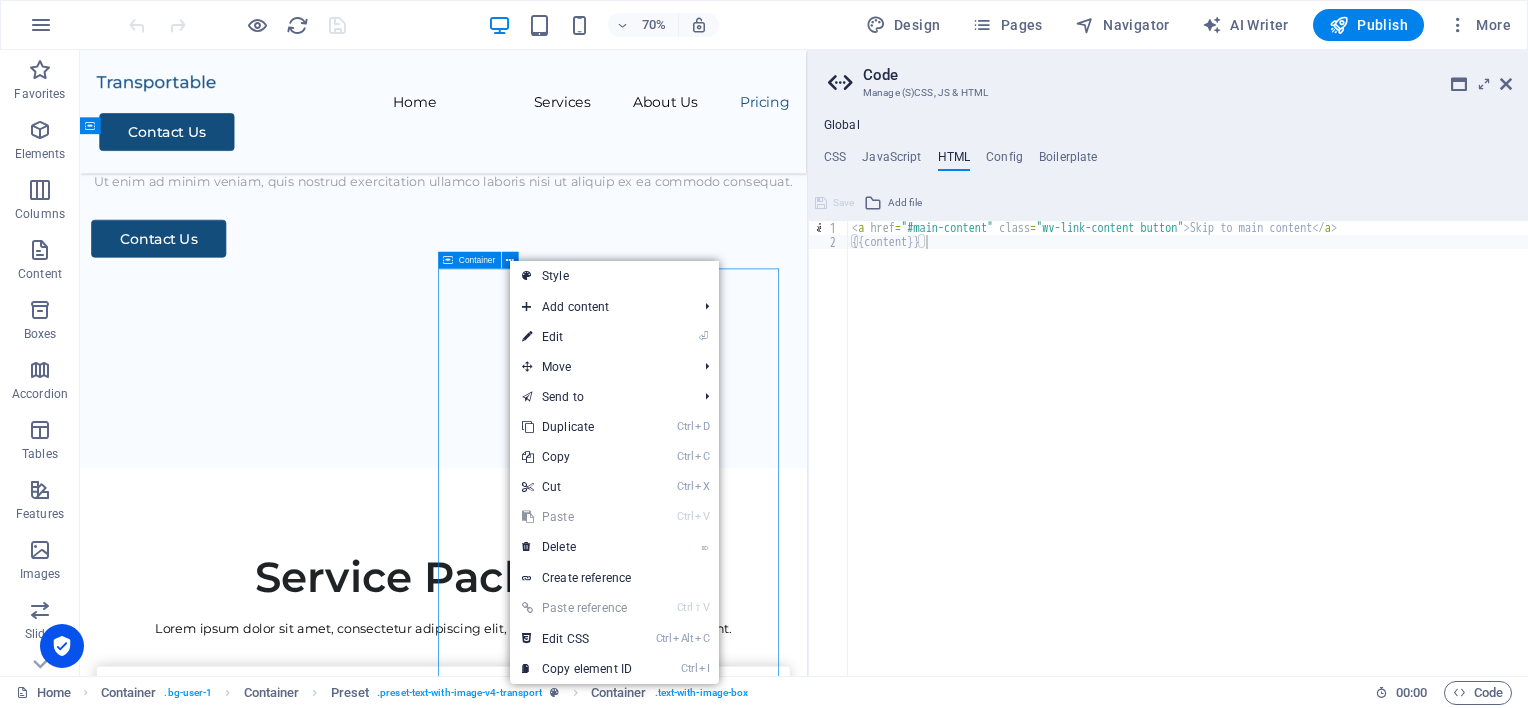 click on "Container" at bounding box center [477, 260] 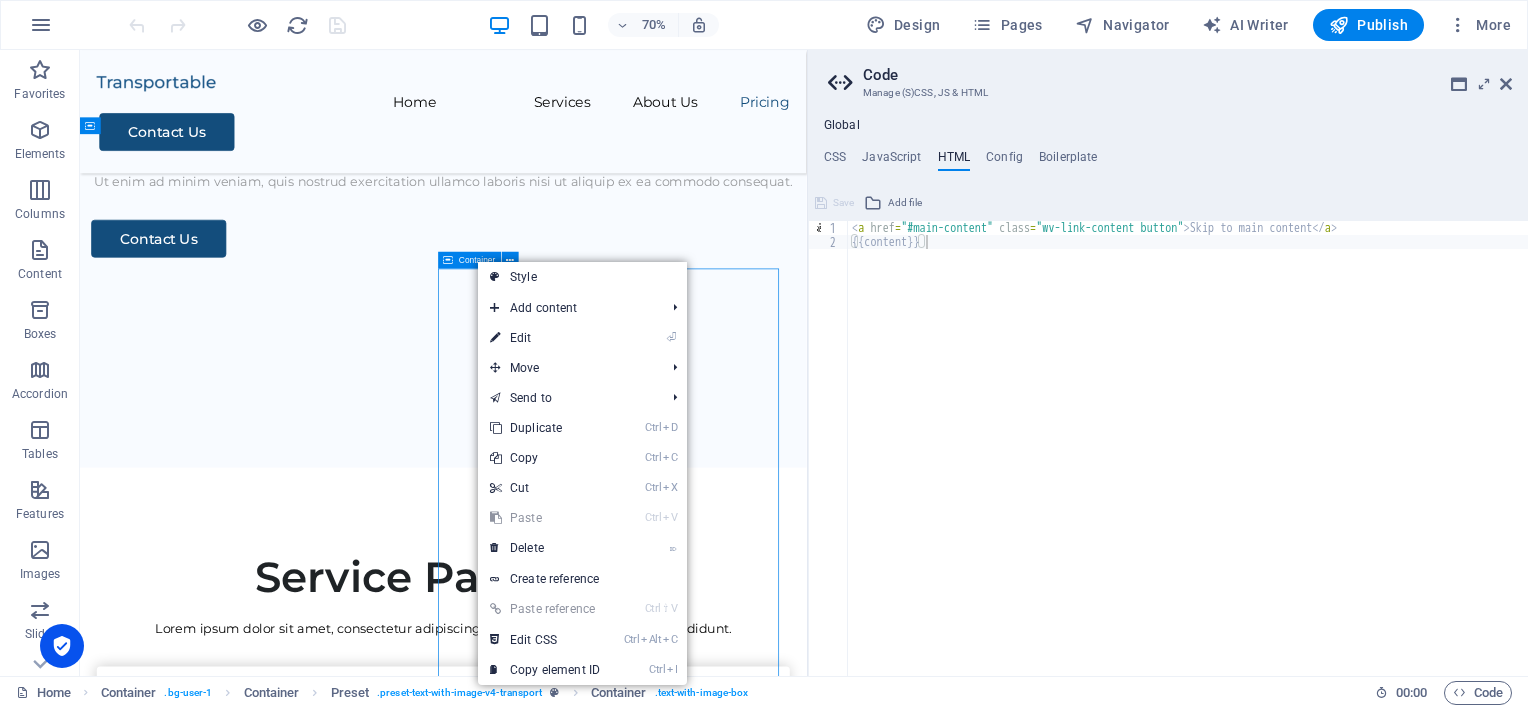 click on "Container" at bounding box center [477, 260] 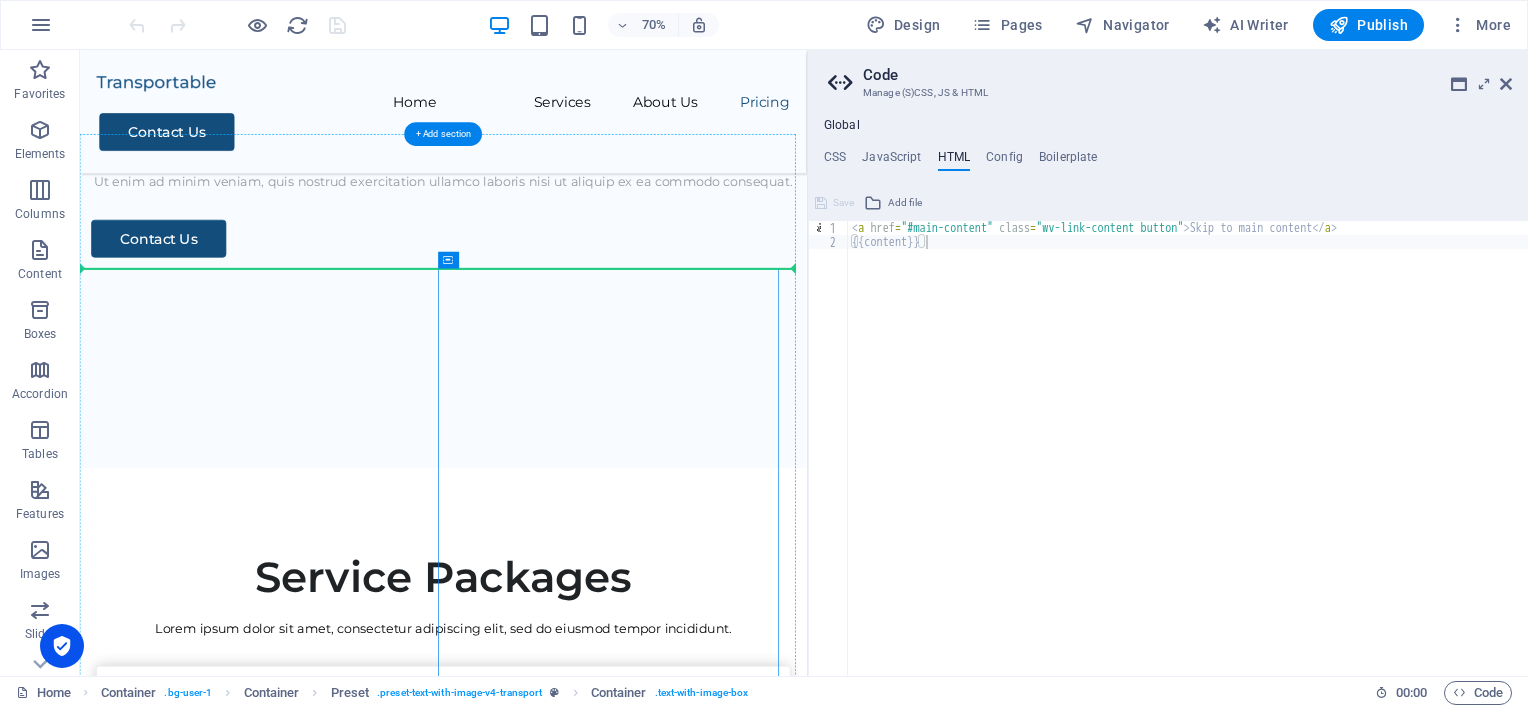 drag, startPoint x: 556, startPoint y: 310, endPoint x: 682, endPoint y: 354, distance: 133.46161 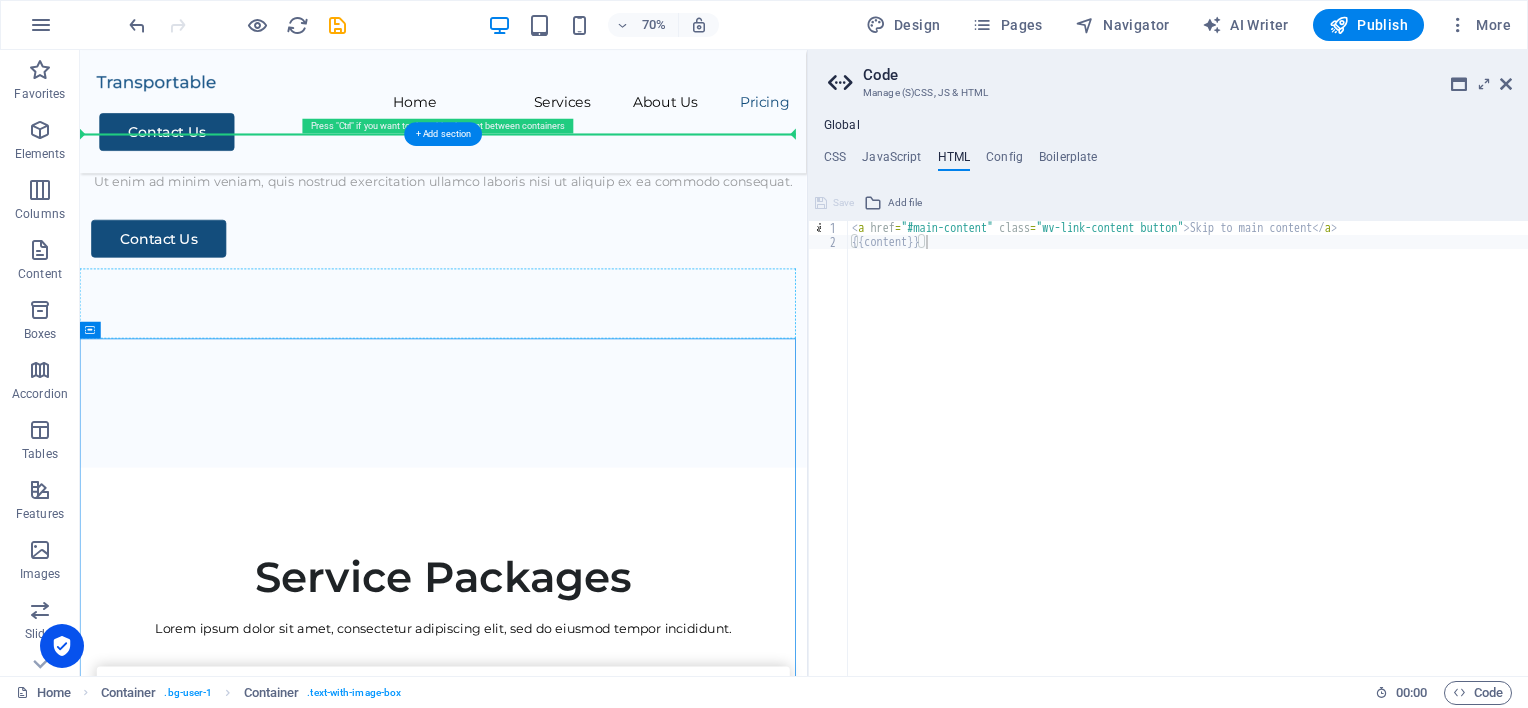 drag, startPoint x: 171, startPoint y: 382, endPoint x: 780, endPoint y: 402, distance: 609.3283 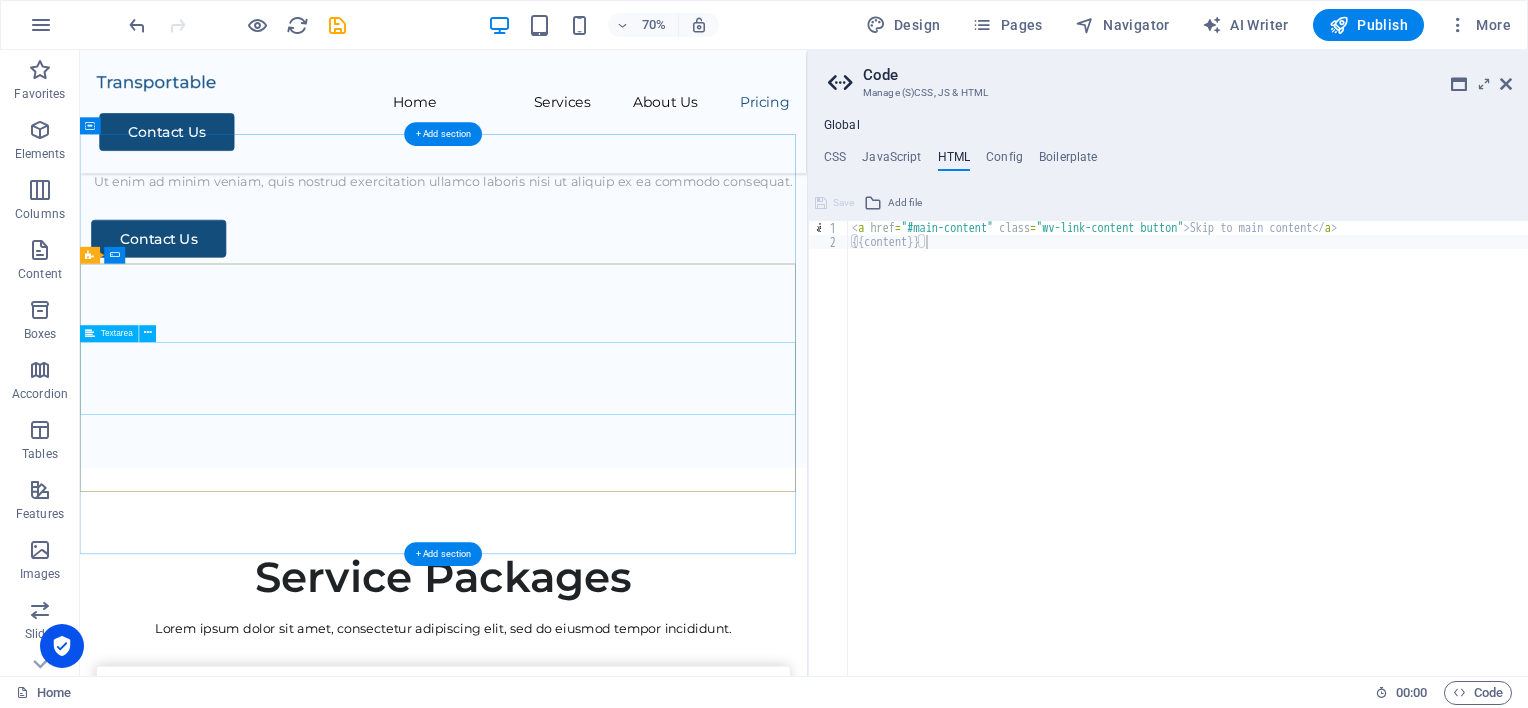 scroll, scrollTop: 3102, scrollLeft: 0, axis: vertical 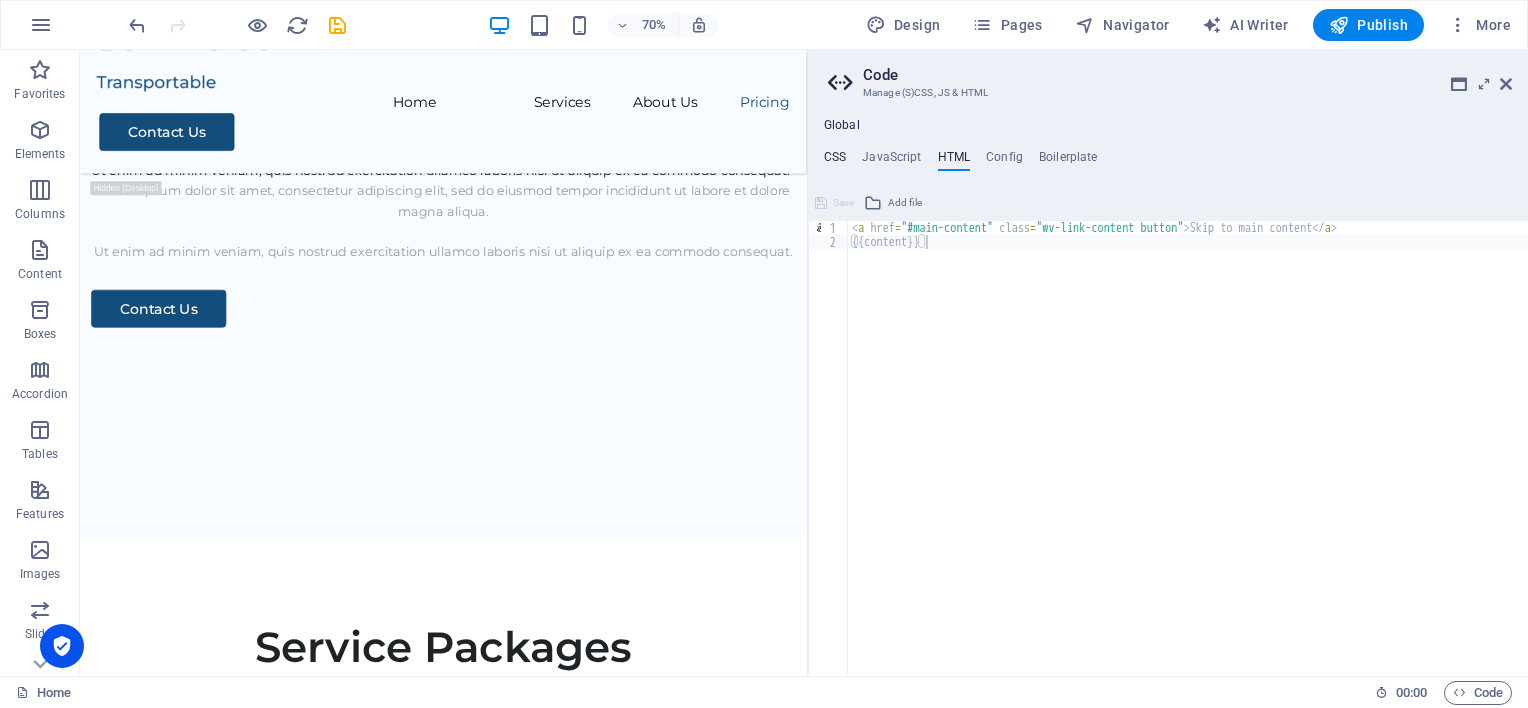 click on "CSS" at bounding box center (835, 161) 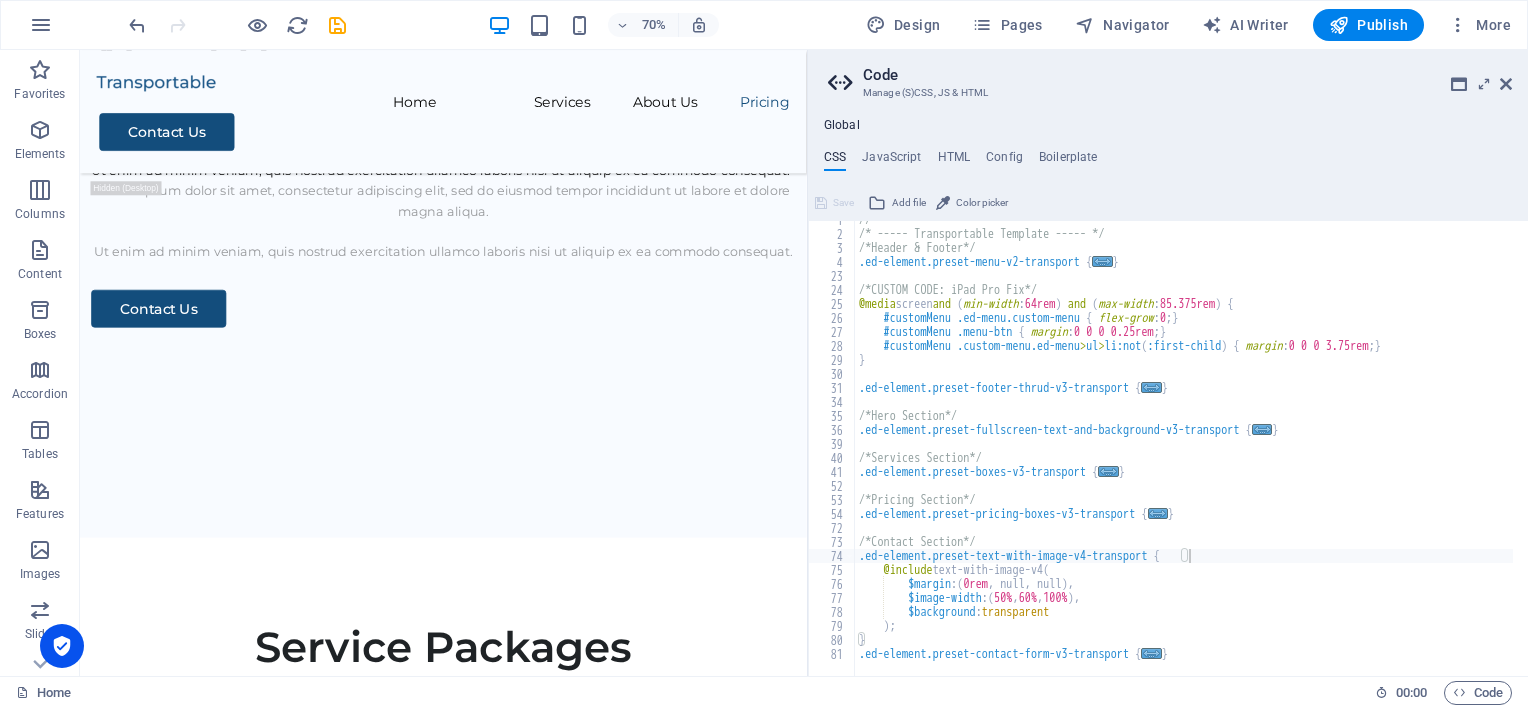 click at bounding box center [843, 83] 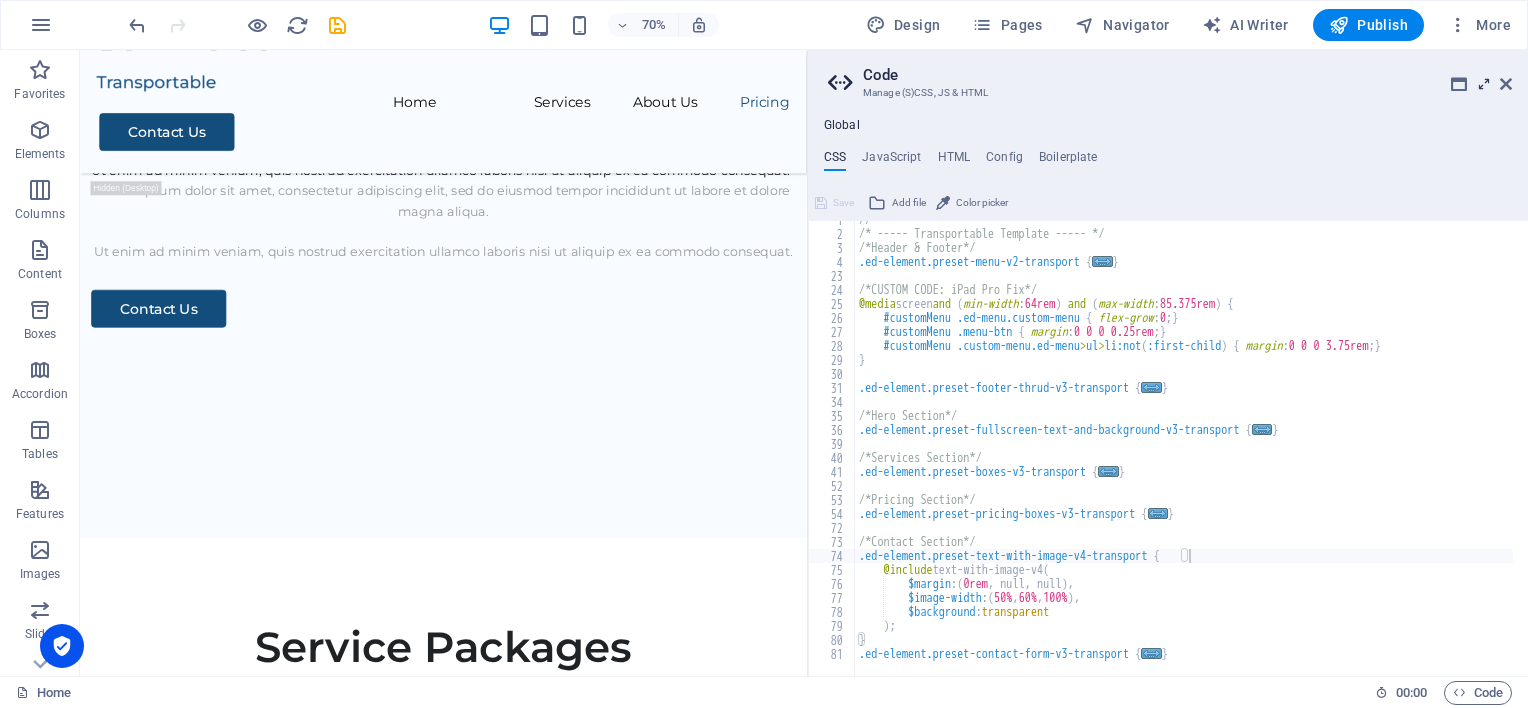 click at bounding box center (1484, 84) 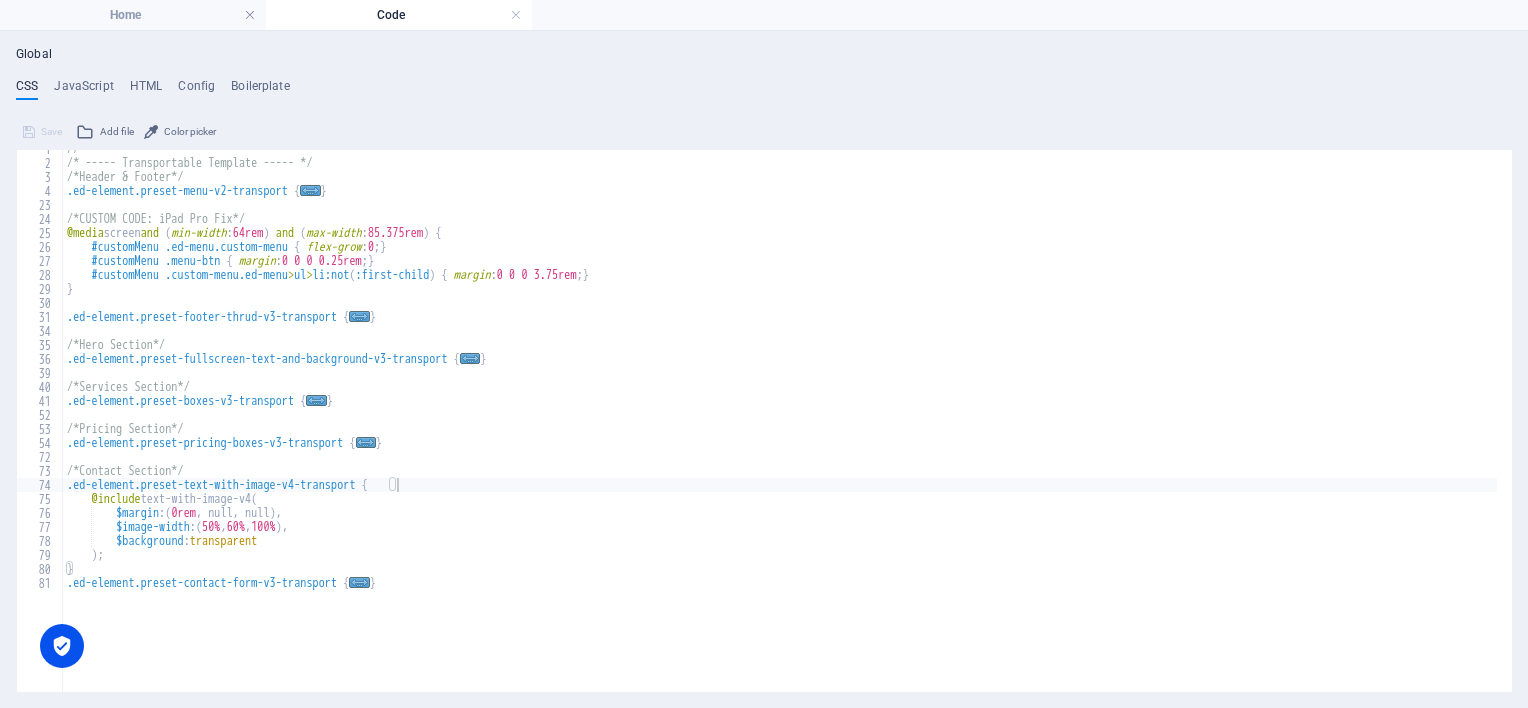 scroll, scrollTop: 0, scrollLeft: 0, axis: both 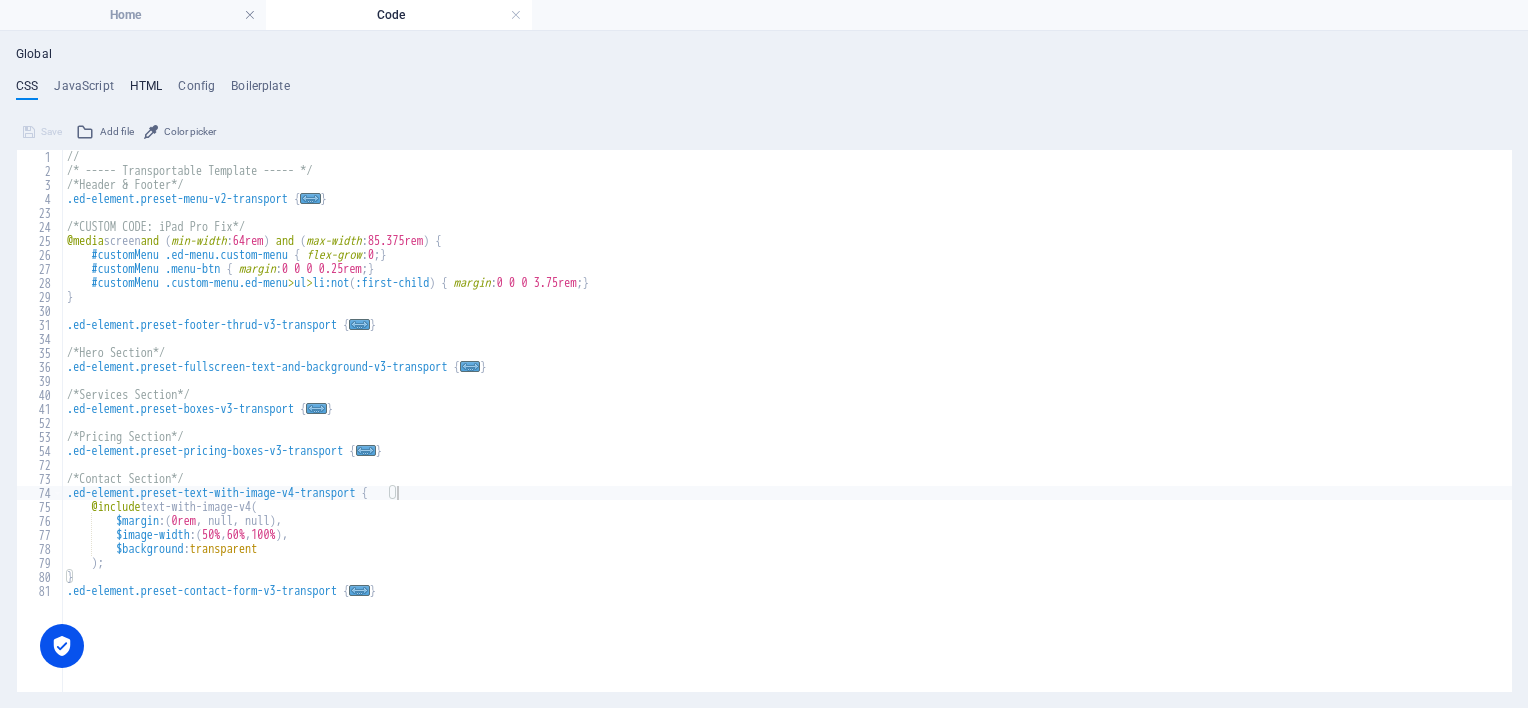 click on "HTML" at bounding box center (146, 90) 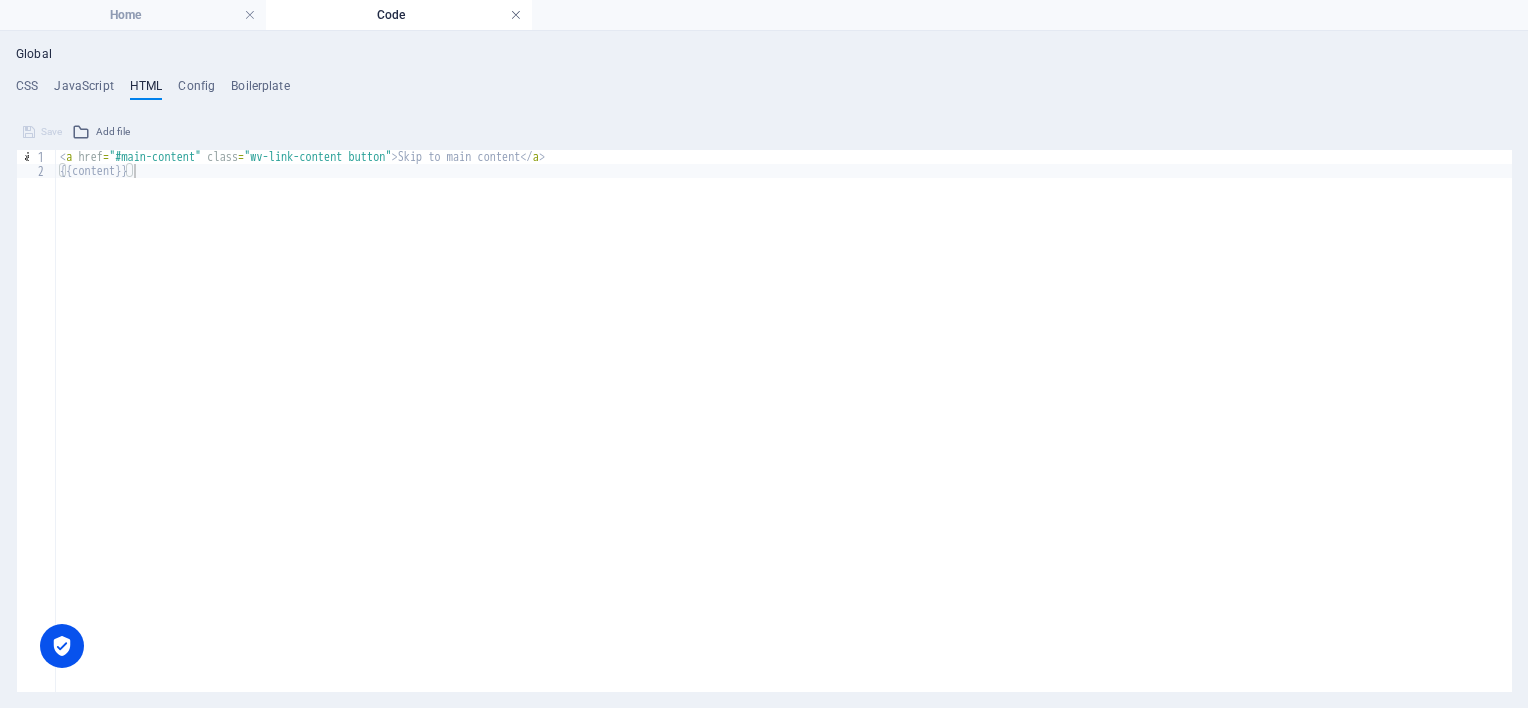 click at bounding box center (516, 15) 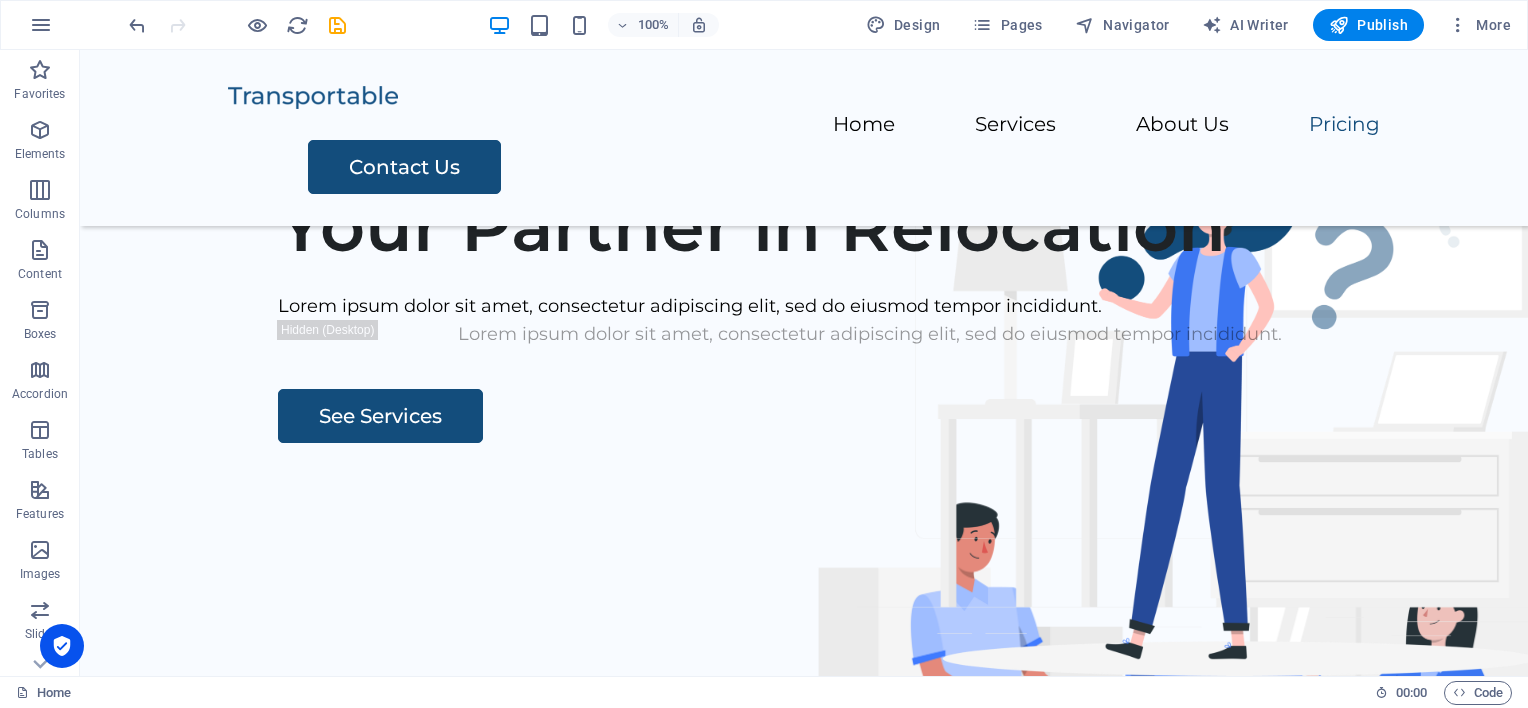 scroll, scrollTop: 3073, scrollLeft: 0, axis: vertical 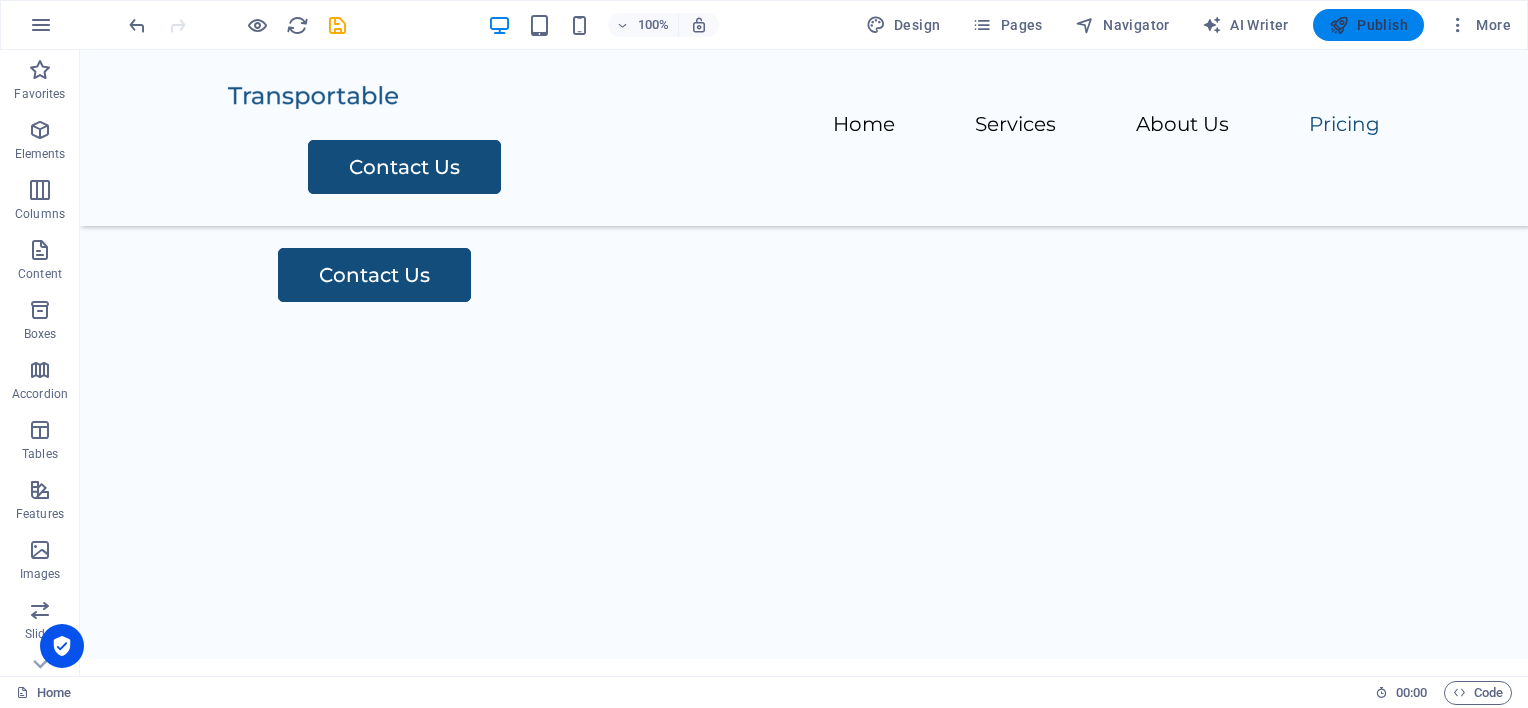 click on "Publish" at bounding box center (1368, 25) 